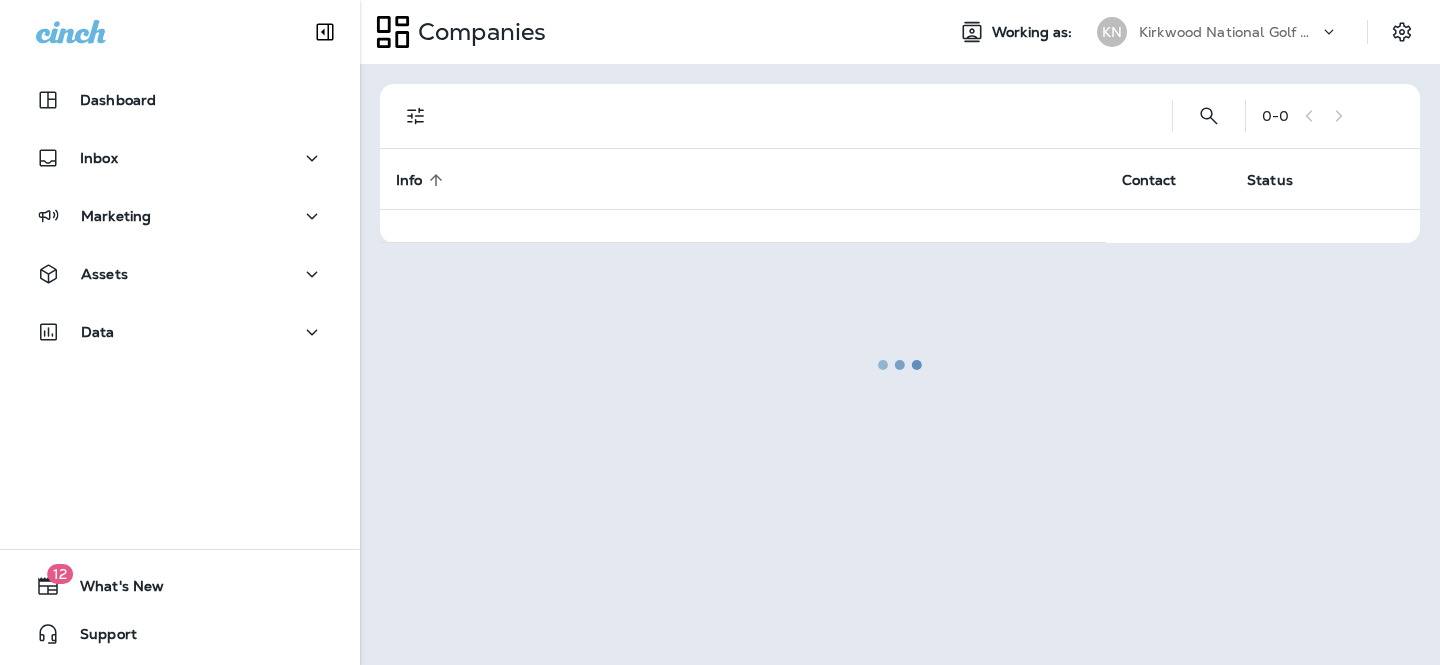 scroll, scrollTop: 0, scrollLeft: 0, axis: both 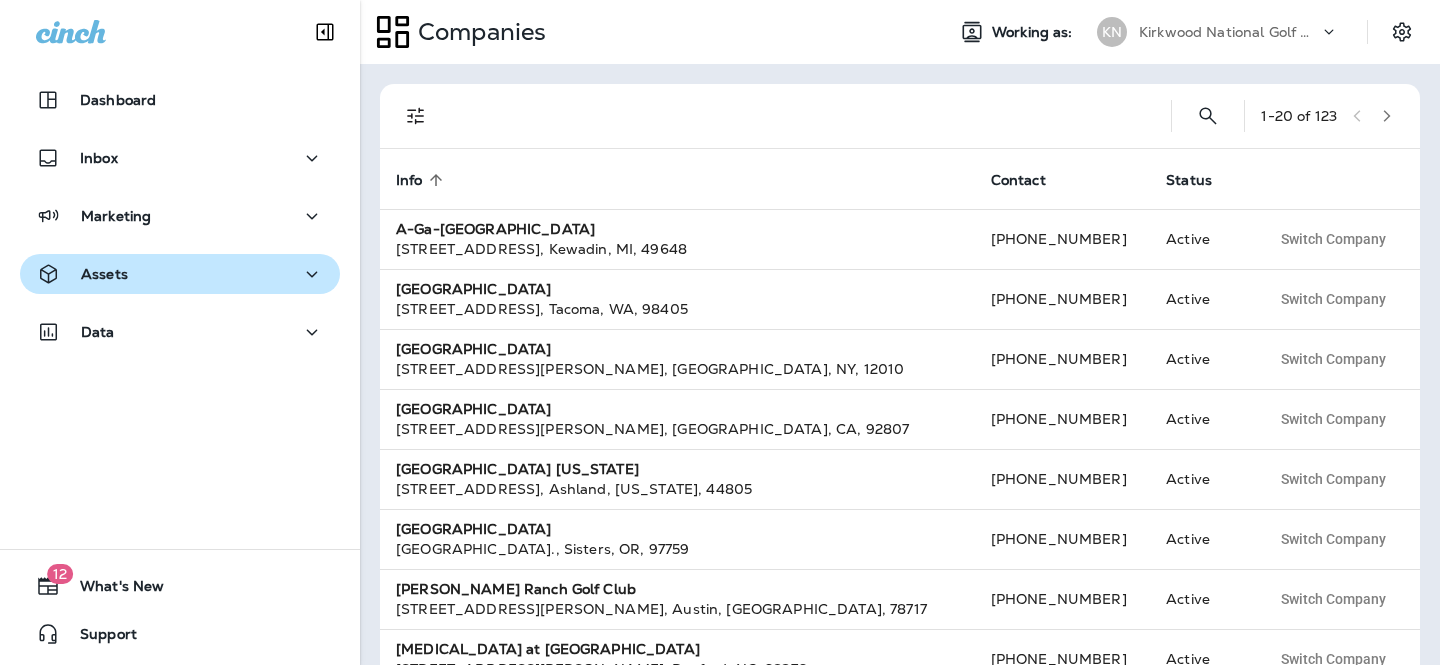 click on "Assets" at bounding box center (180, 274) 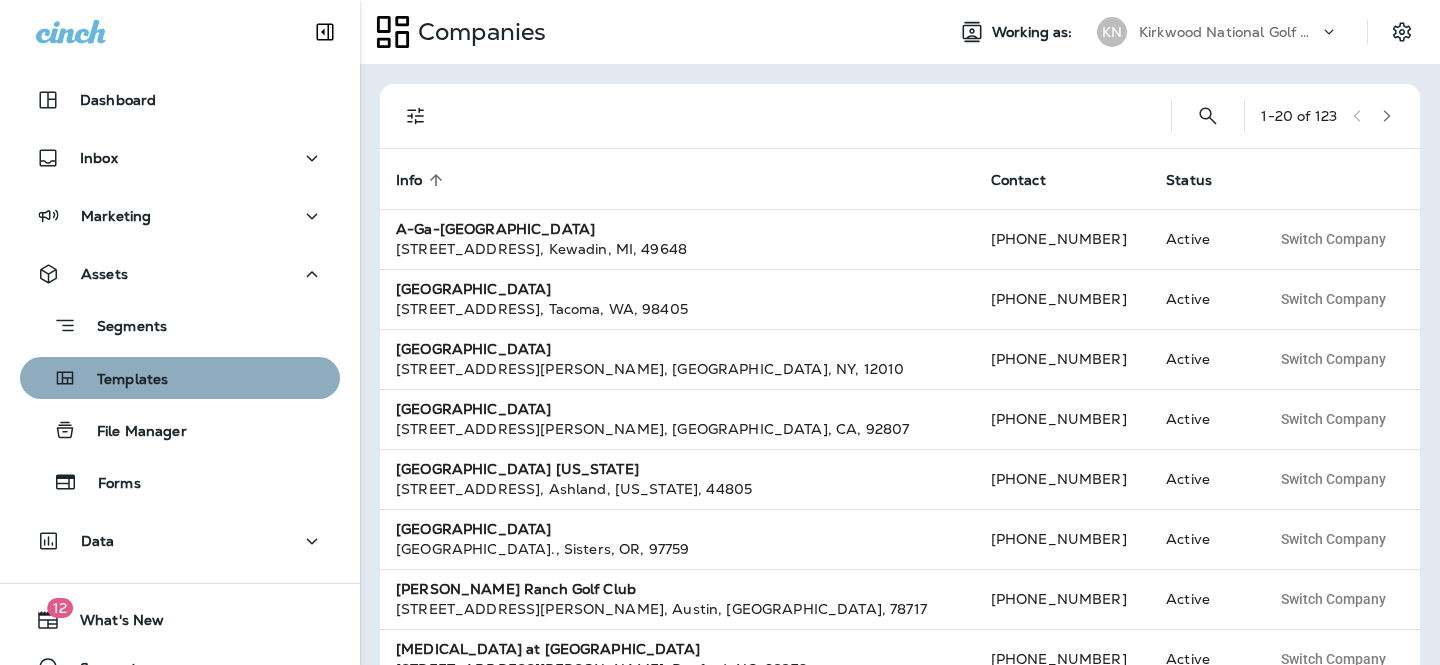 click on "Templates" at bounding box center [98, 378] 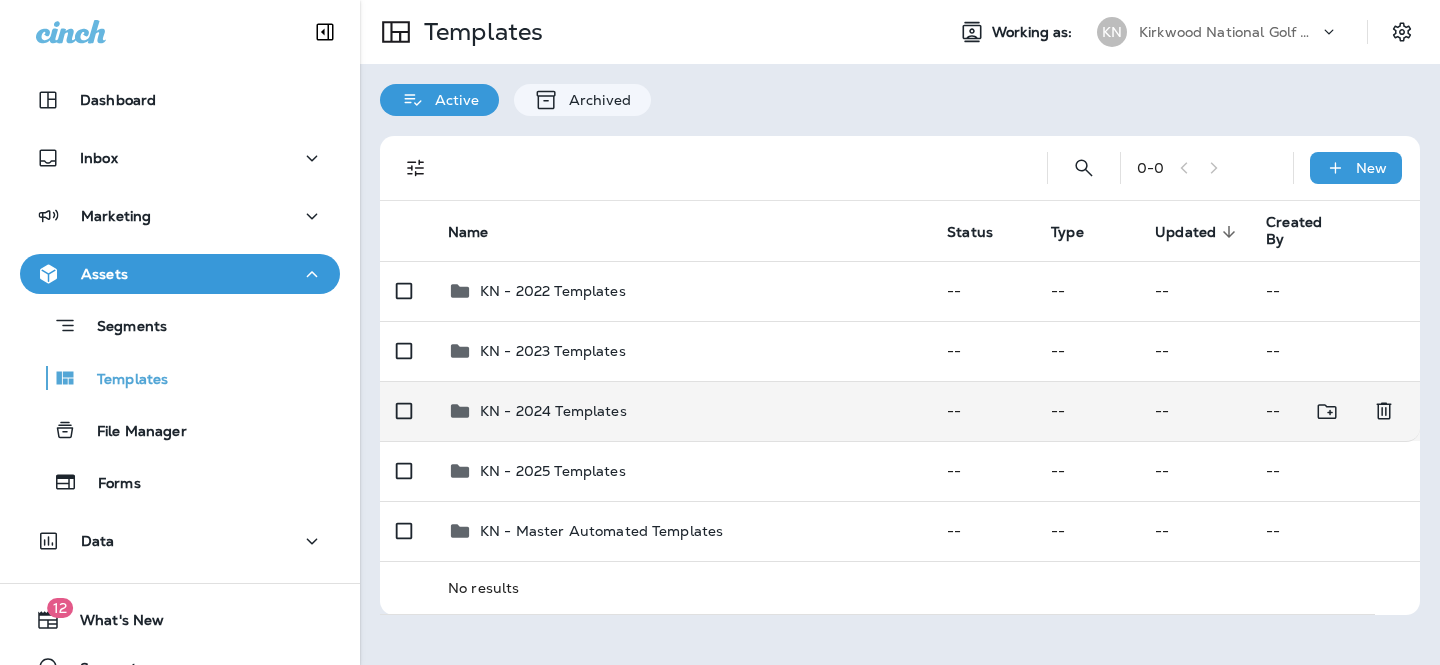 click on "KN - 2024 Templates" at bounding box center (681, 411) 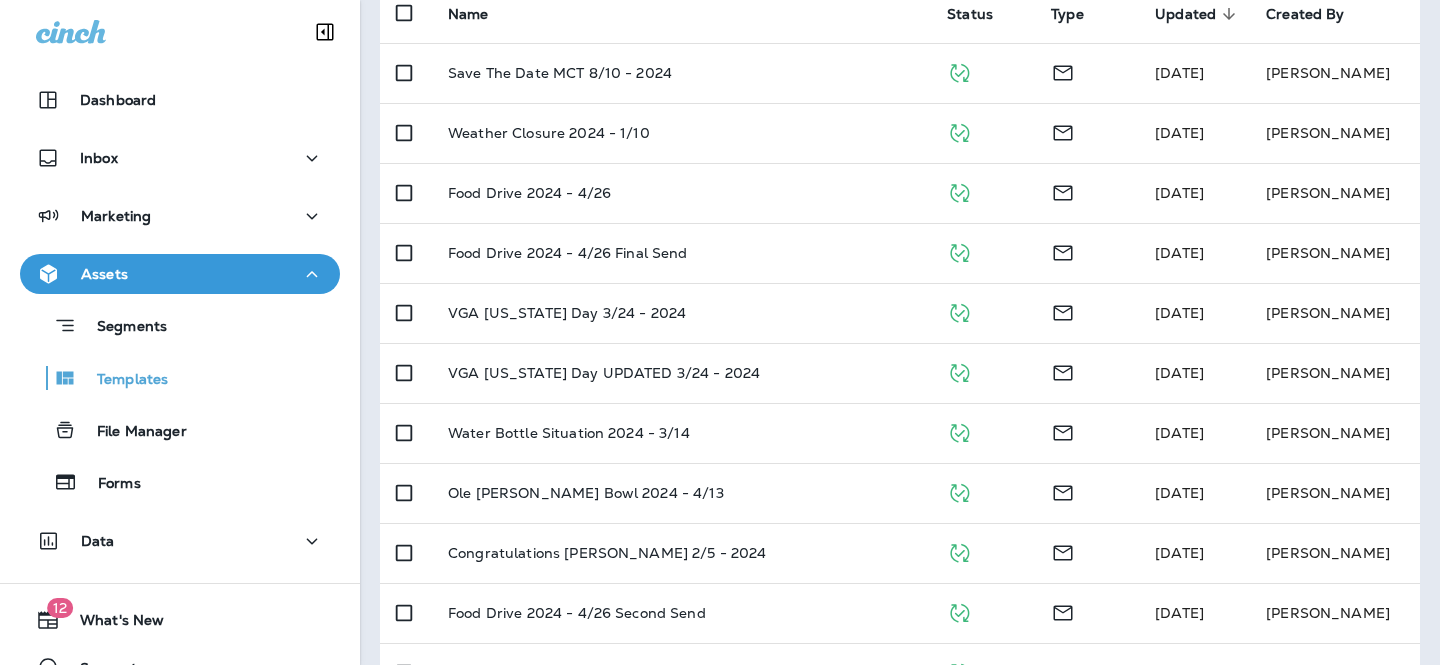 scroll, scrollTop: 0, scrollLeft: 0, axis: both 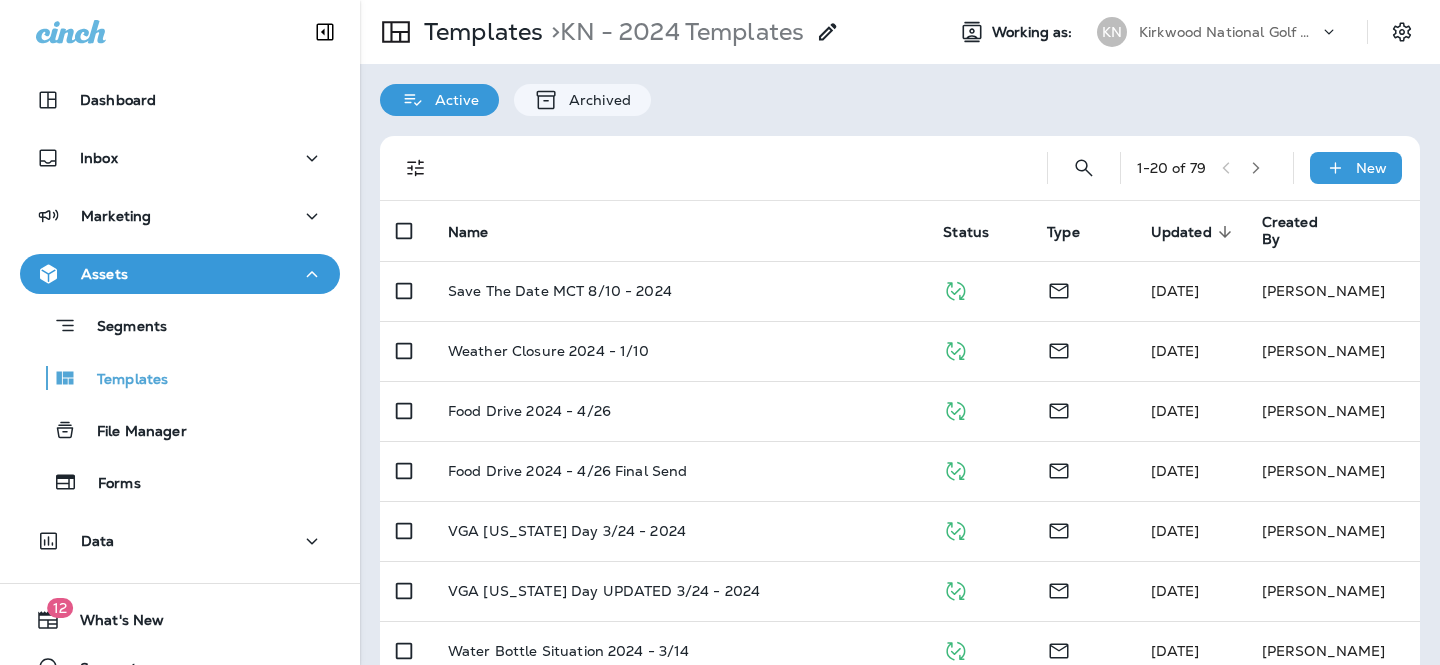 click at bounding box center [1256, 168] 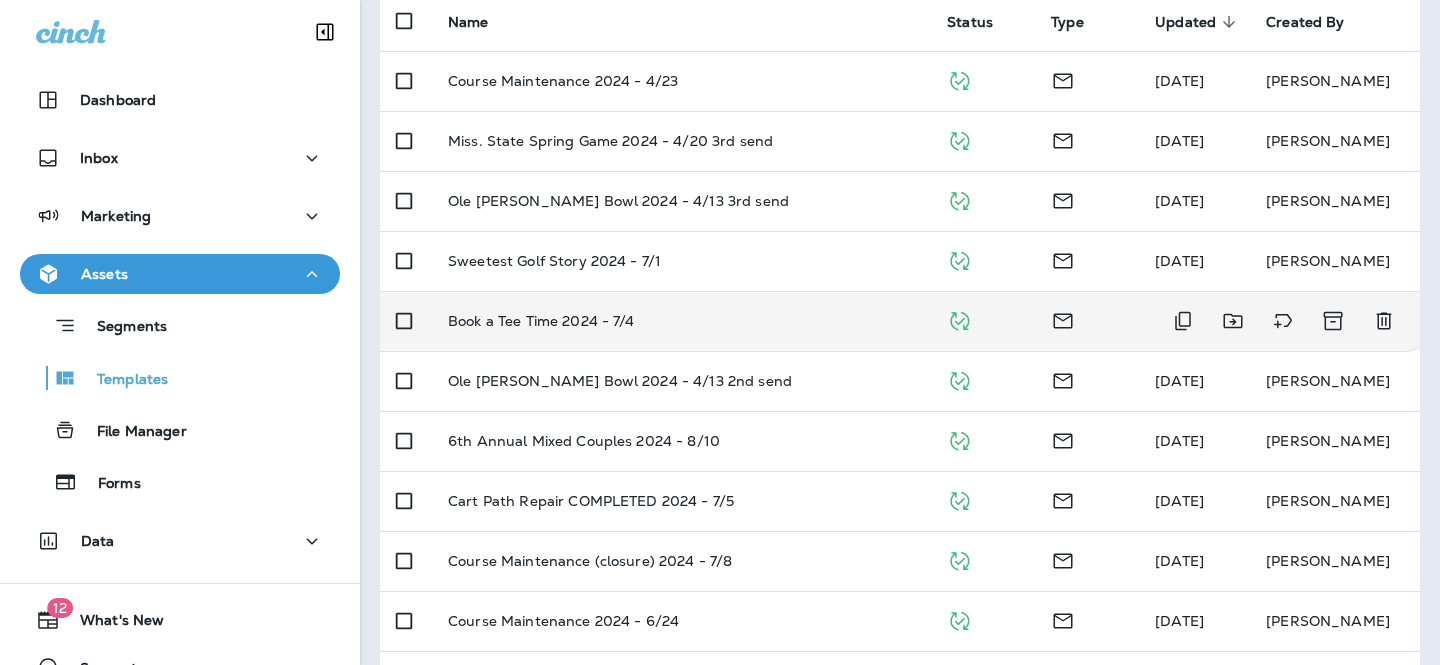 scroll, scrollTop: 230, scrollLeft: 0, axis: vertical 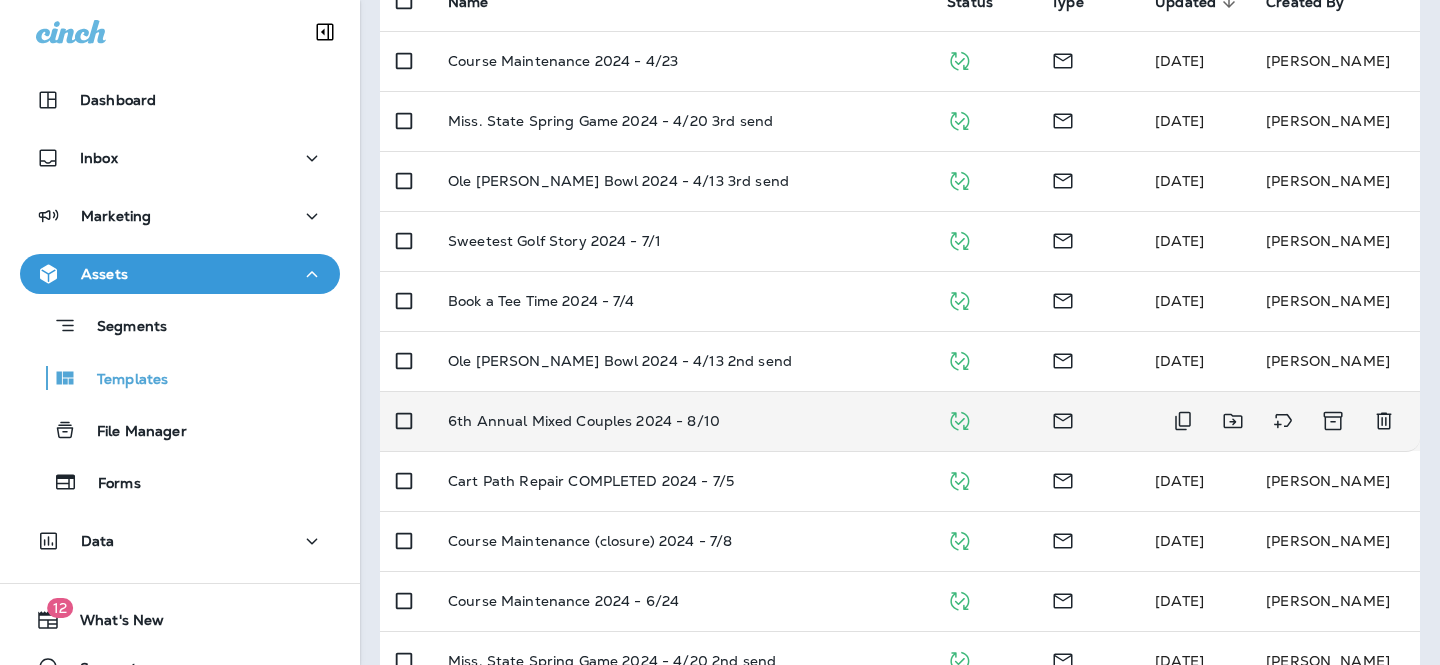 click on "6th Annual Mixed Couples 2024 - 8/10" at bounding box center [584, 421] 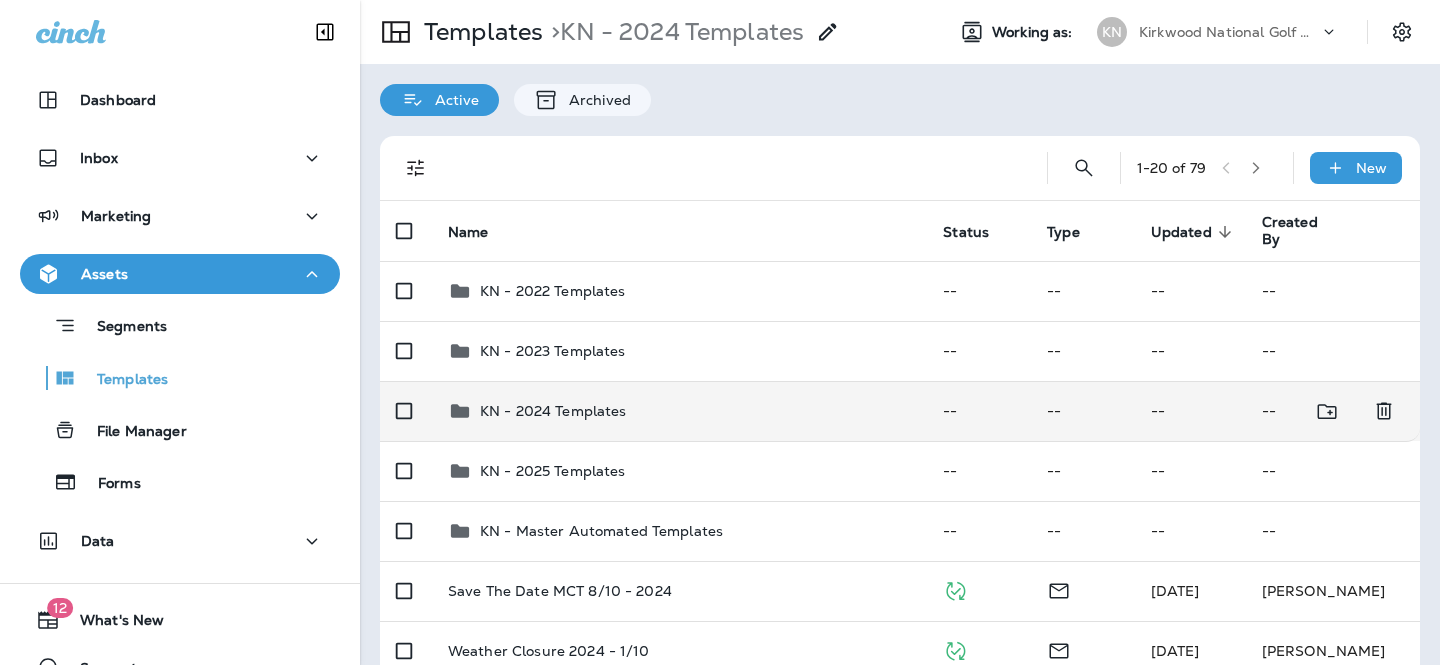 click on "KN - 2024 Templates" at bounding box center (679, 411) 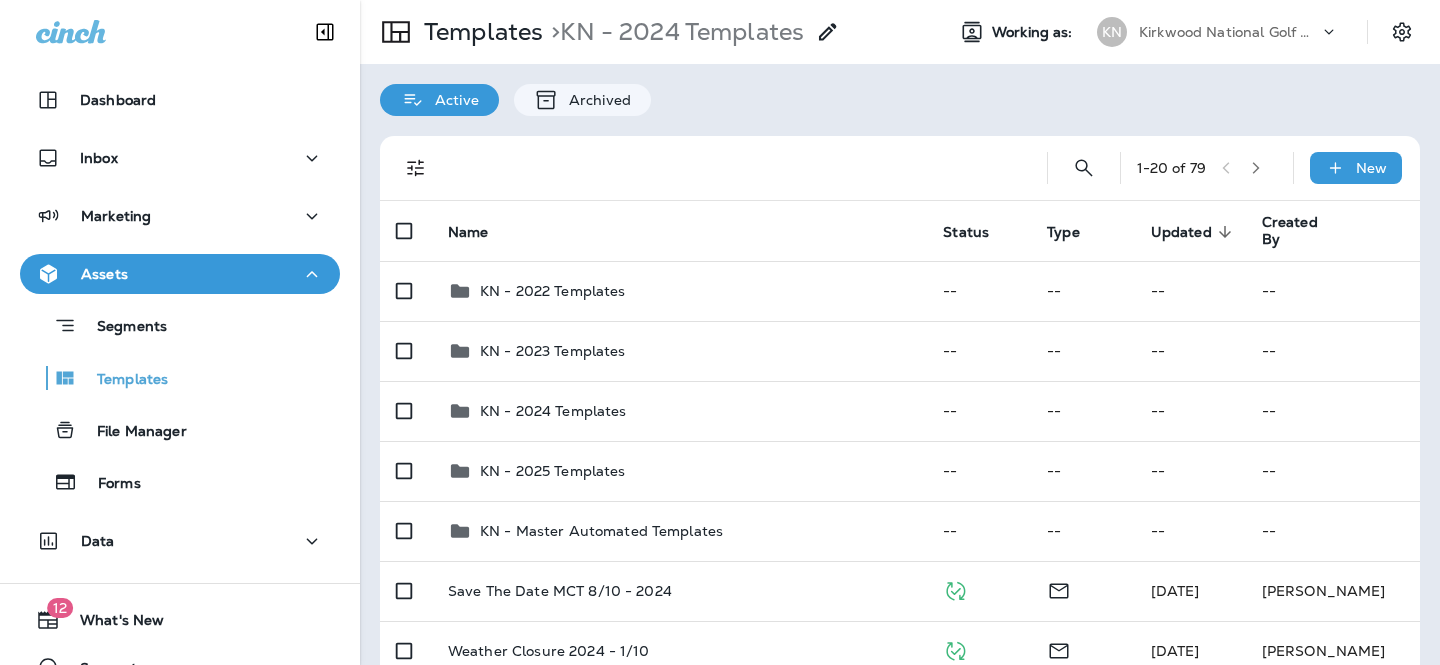 click at bounding box center (1256, 168) 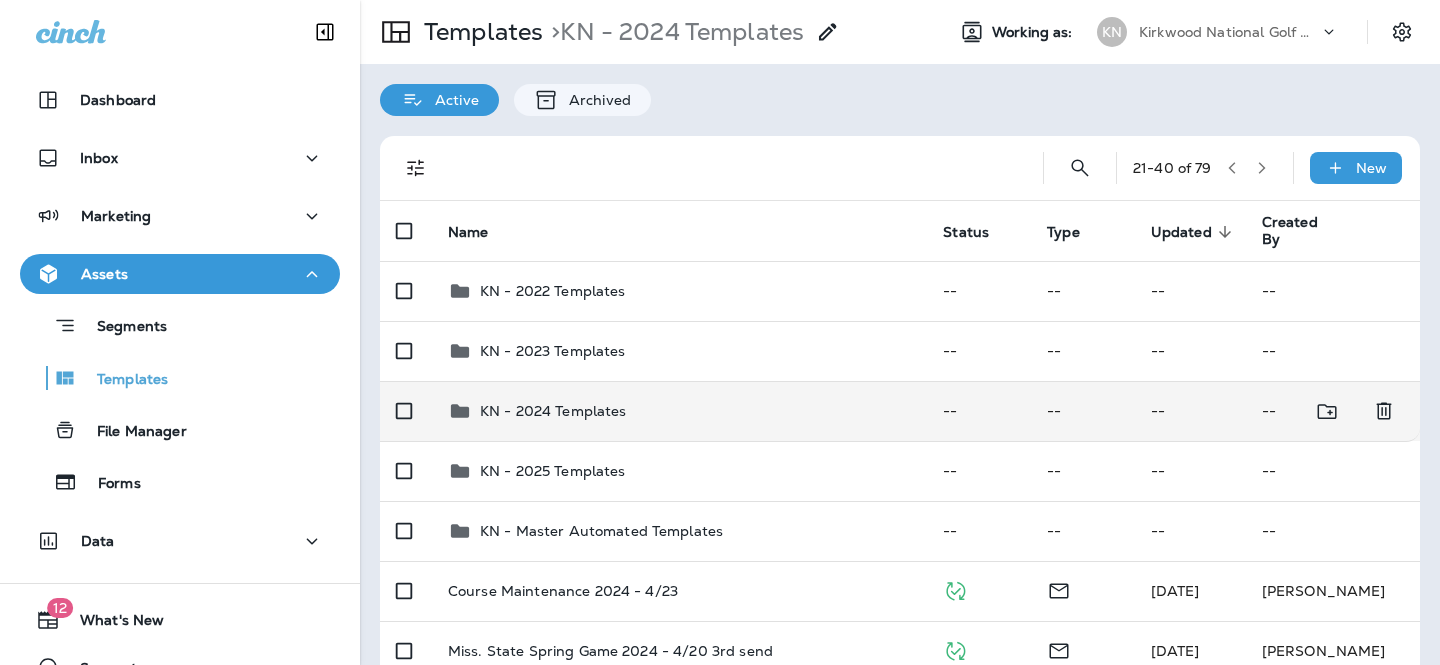 click on "KN - 2024 Templates" at bounding box center [679, 411] 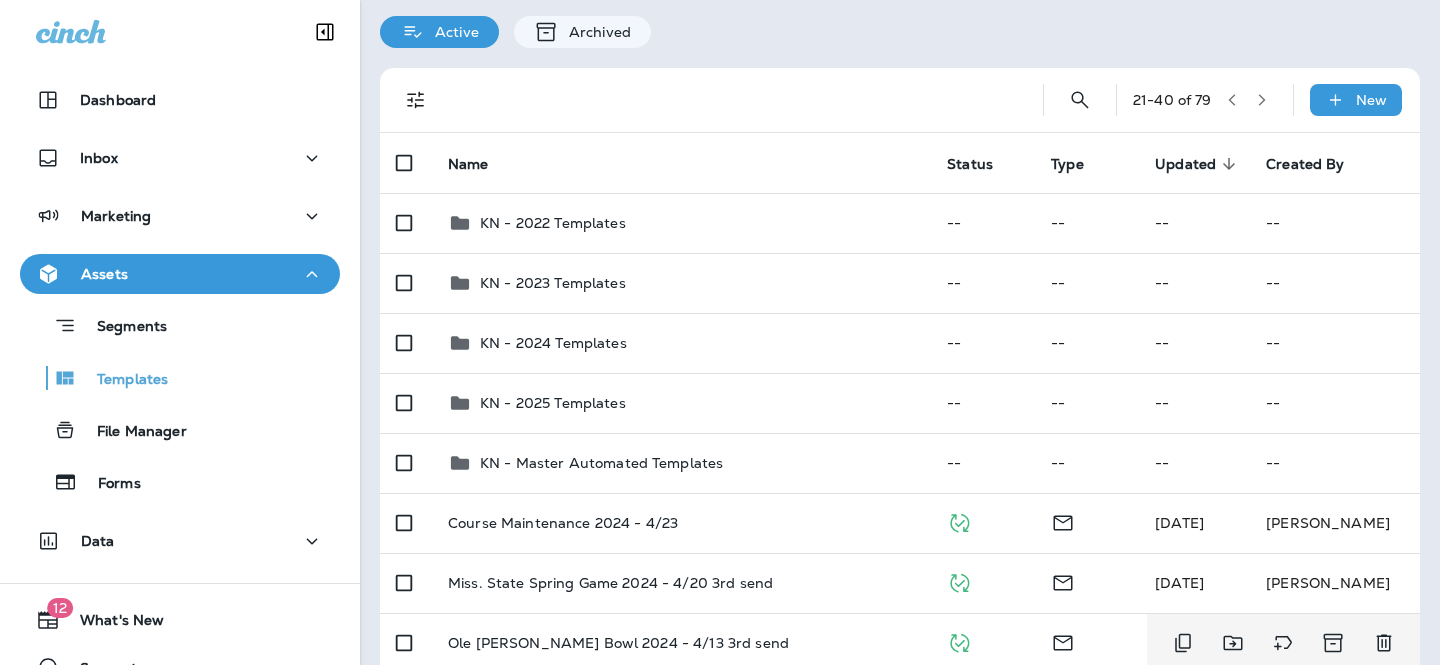 scroll, scrollTop: 0, scrollLeft: 0, axis: both 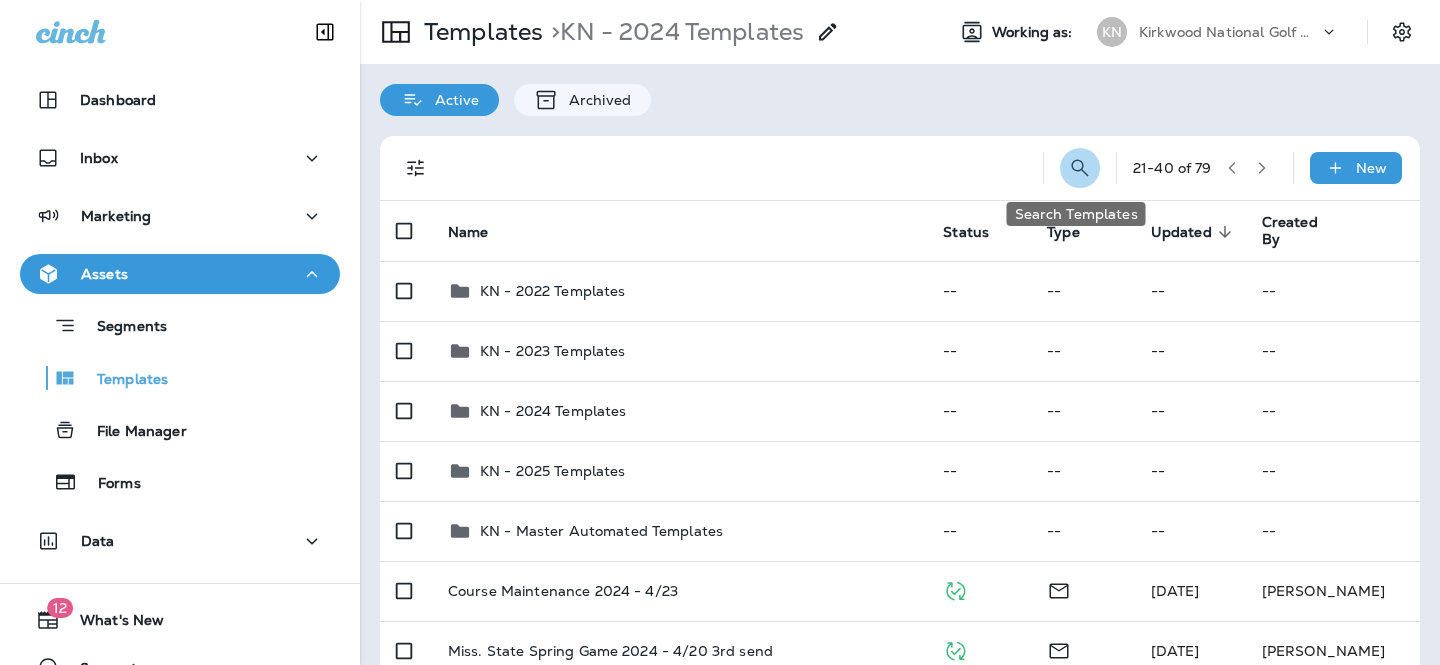 click 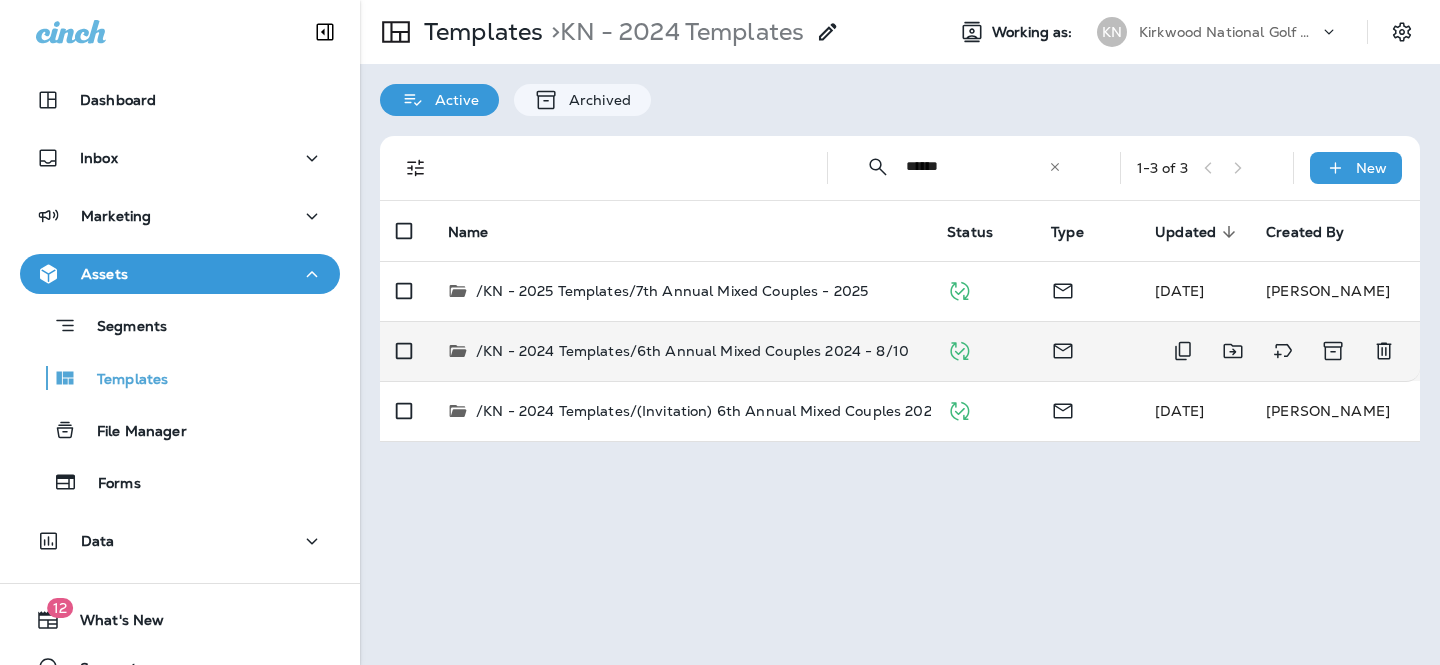 type on "******" 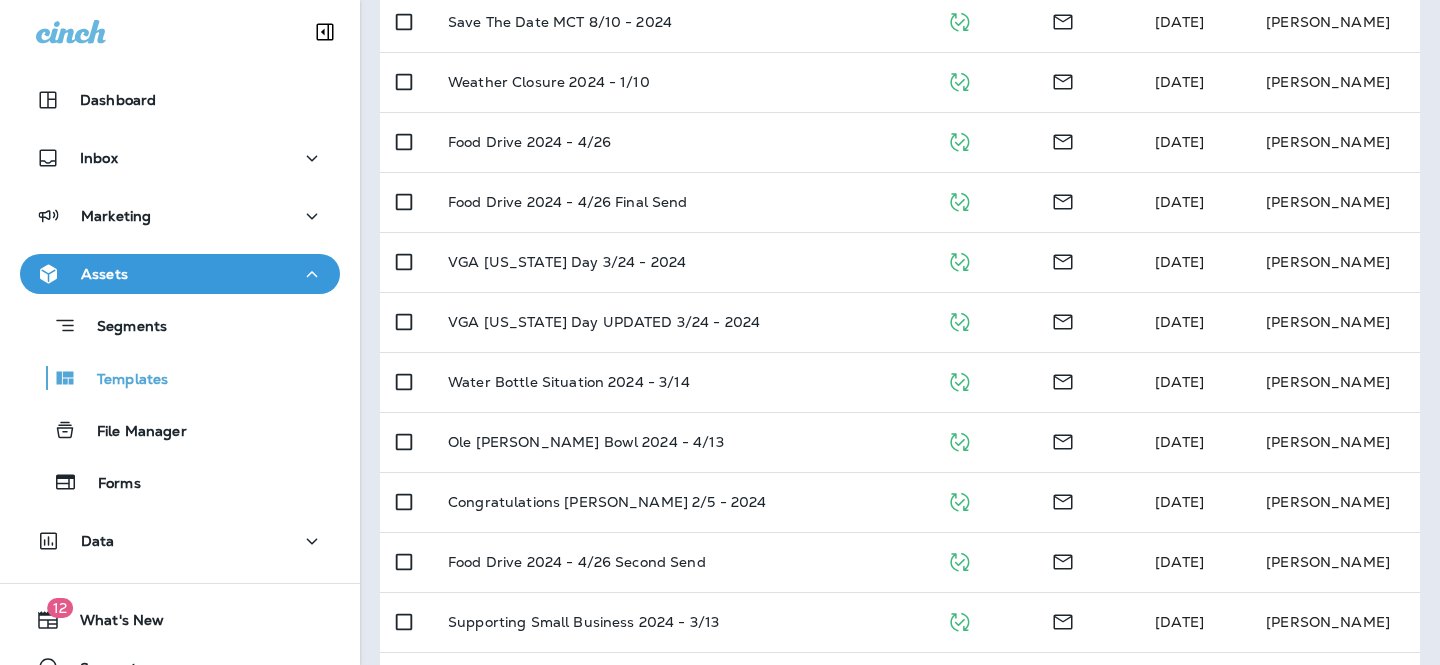 scroll, scrollTop: 0, scrollLeft: 0, axis: both 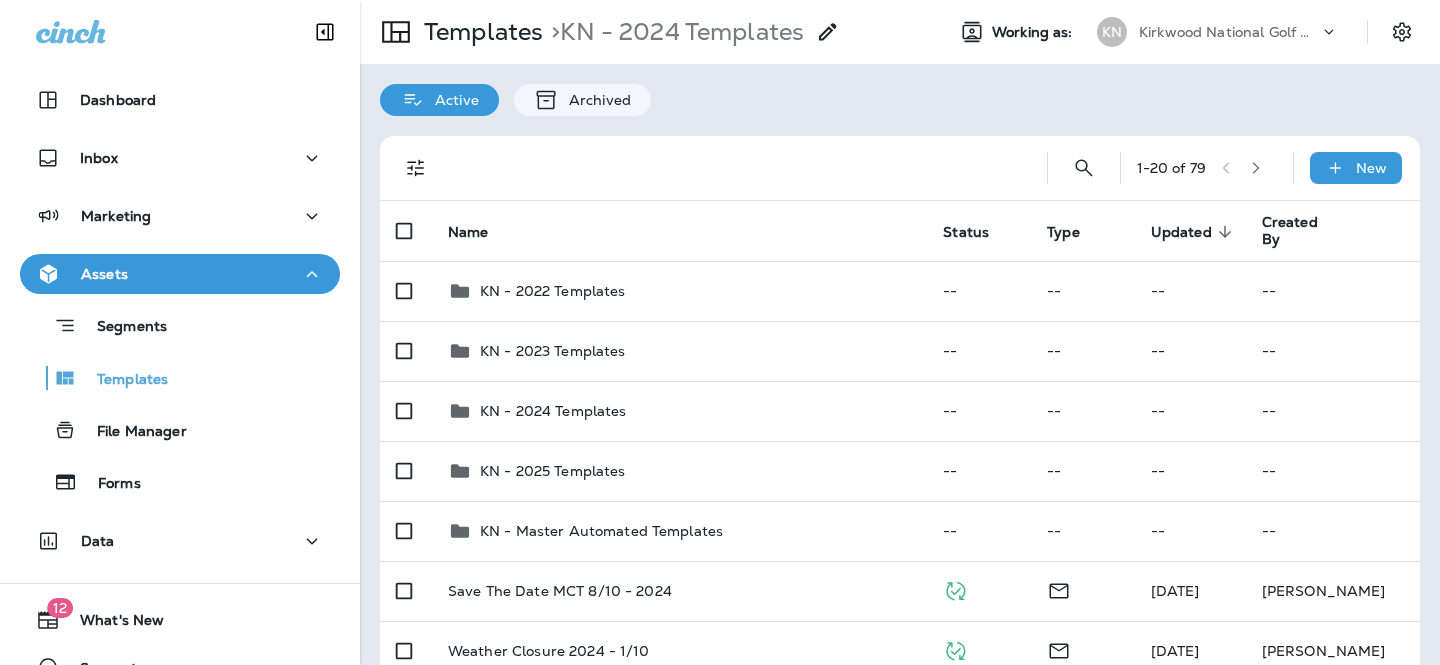 click 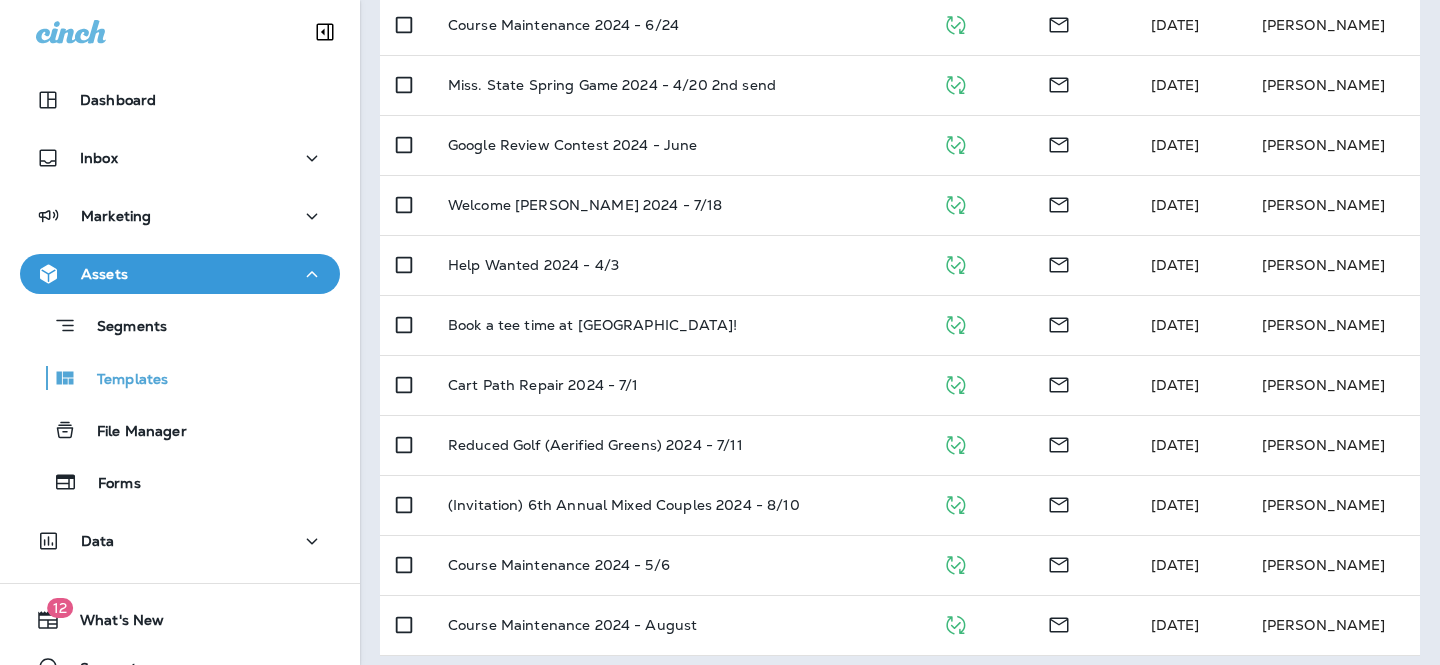 scroll, scrollTop: 1116, scrollLeft: 0, axis: vertical 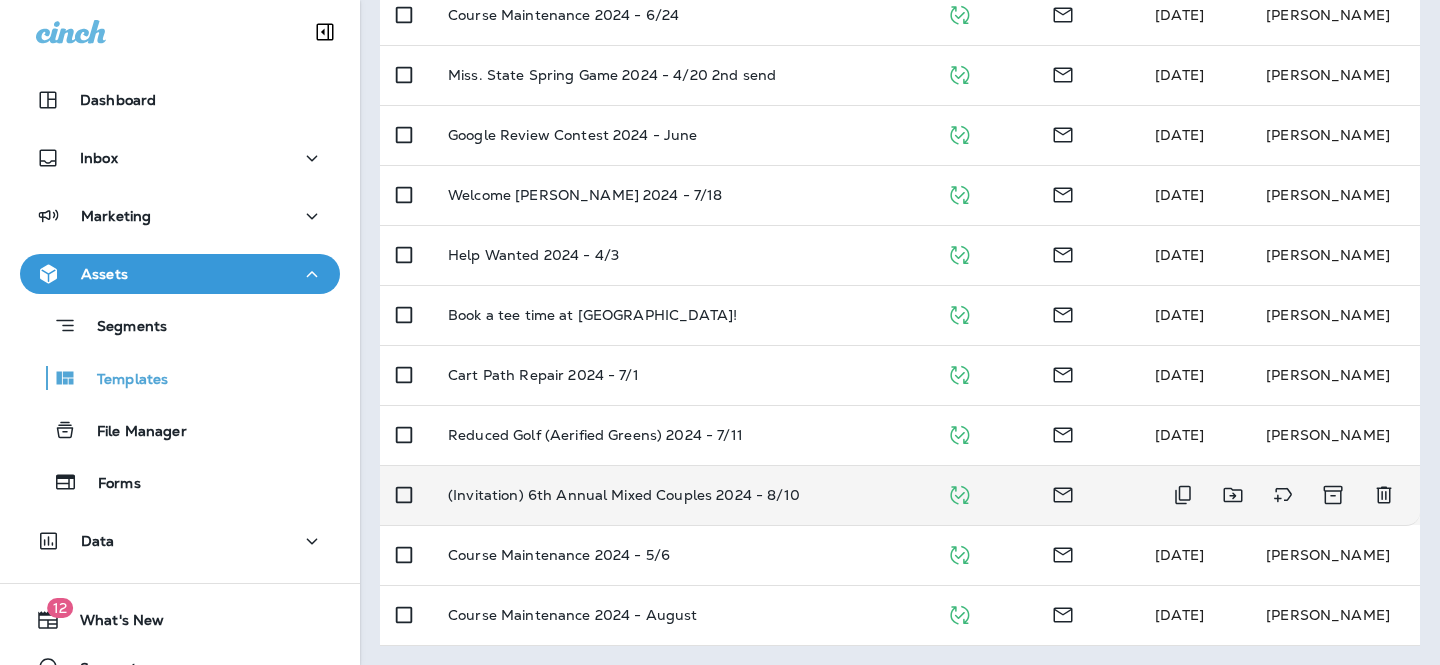 click on "(Invitation) 6th Annual Mixed Couples 2024 - 8/10" at bounding box center (681, 495) 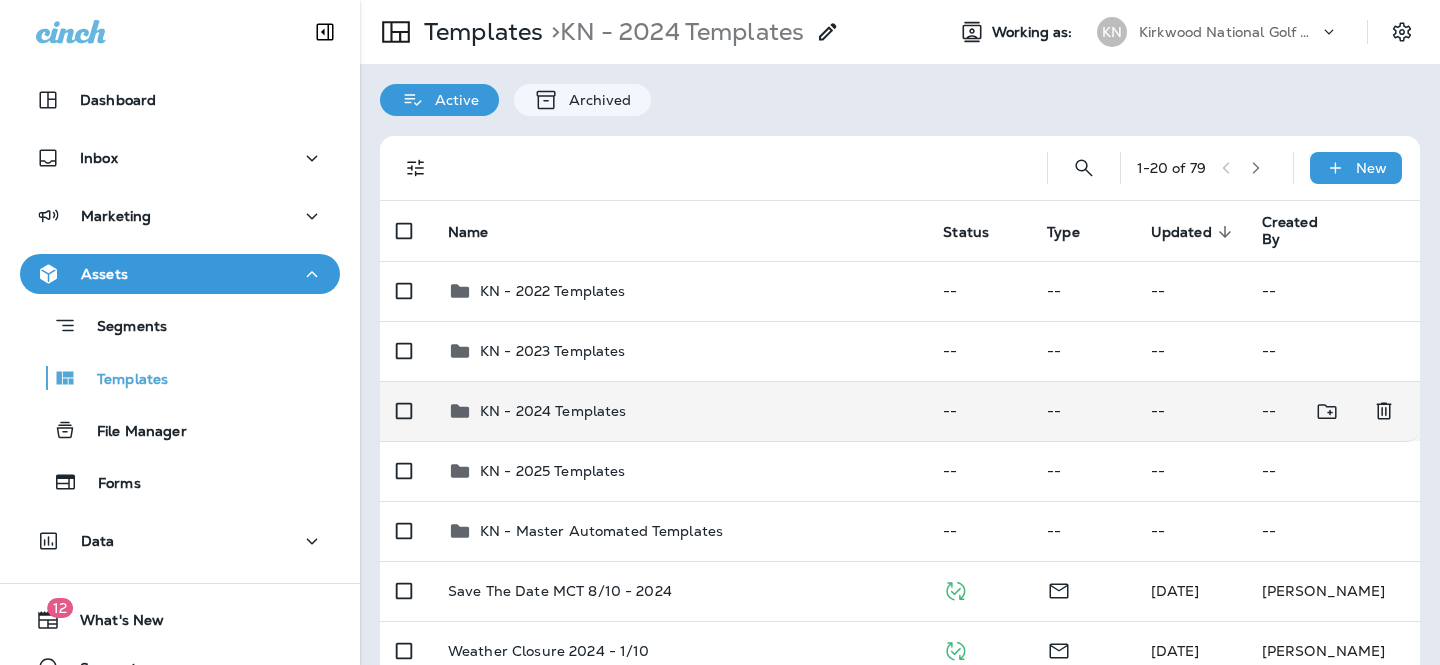 click on "KN - 2024 Templates" at bounding box center (679, 411) 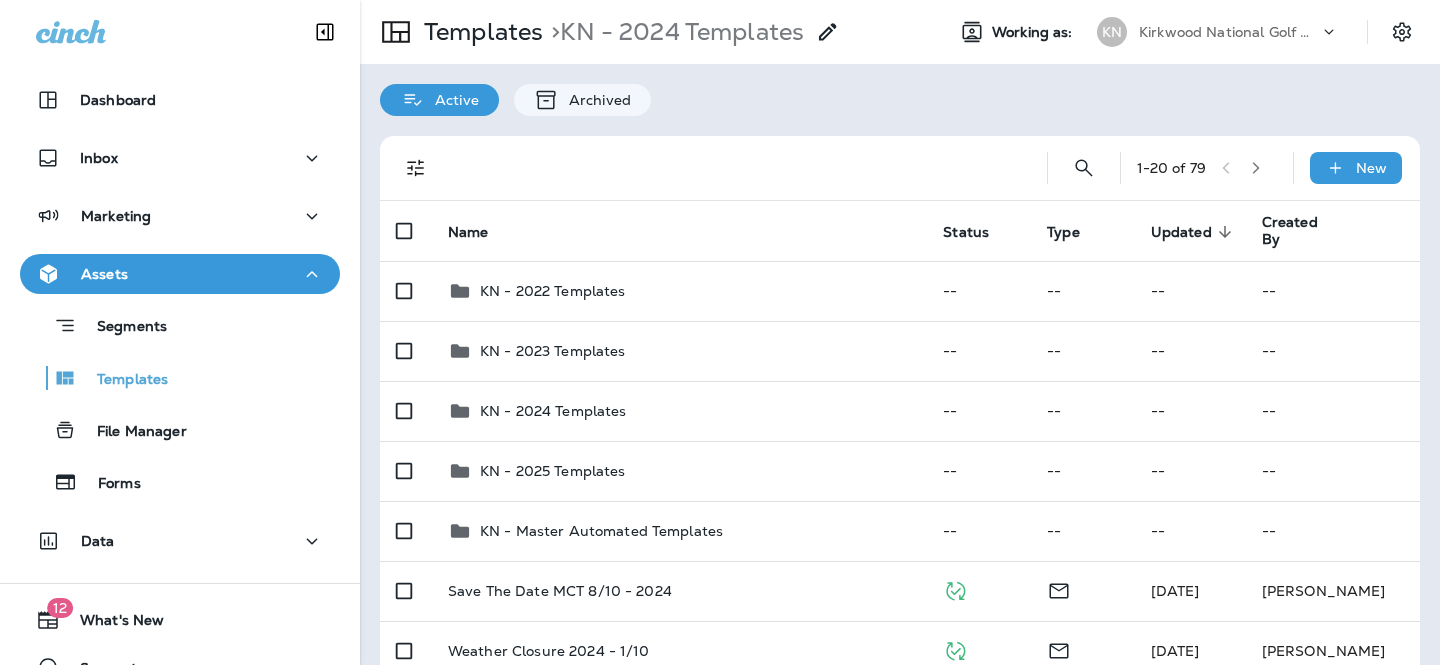 click at bounding box center (1256, 168) 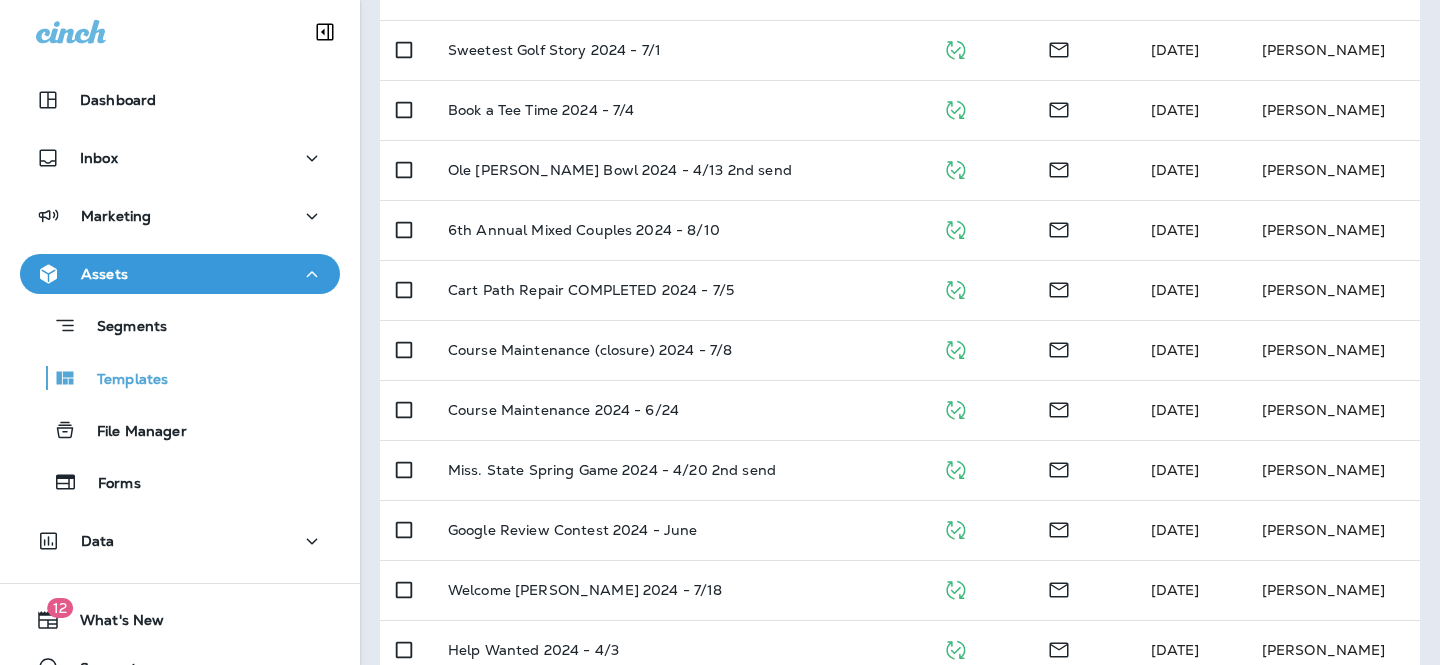 scroll, scrollTop: 1116, scrollLeft: 0, axis: vertical 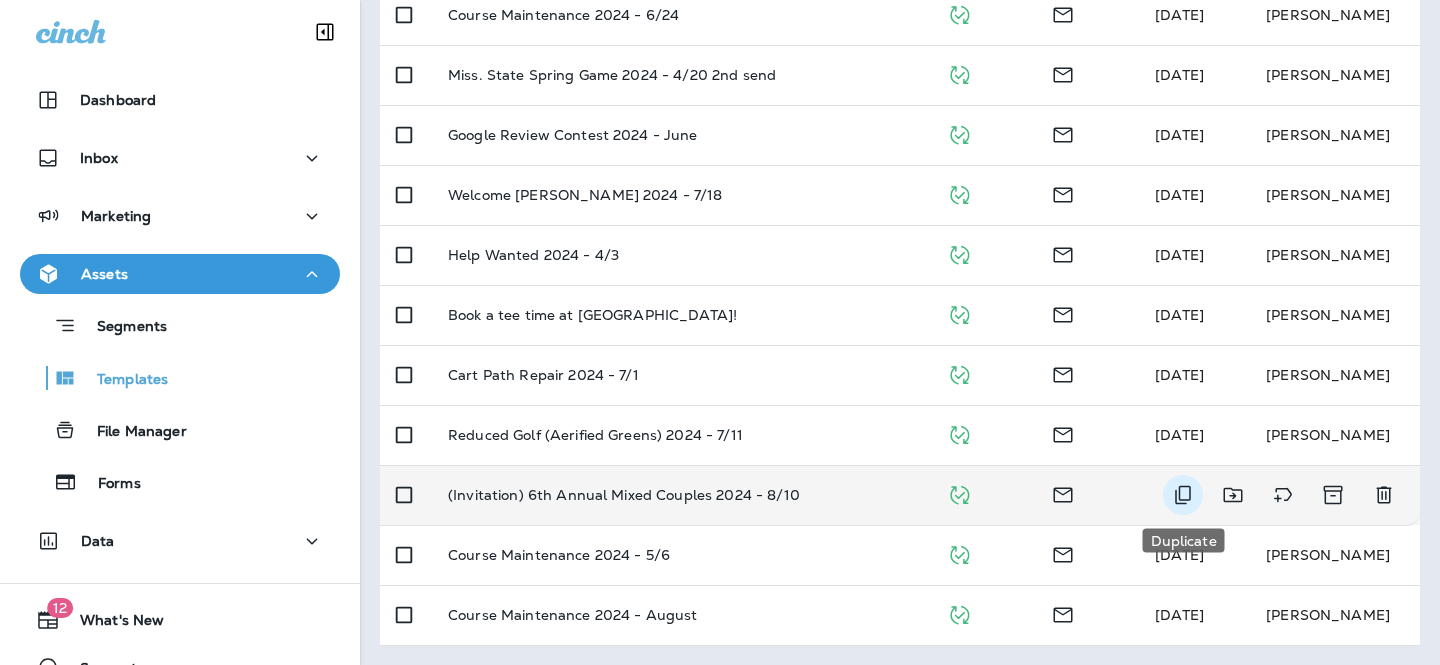 click 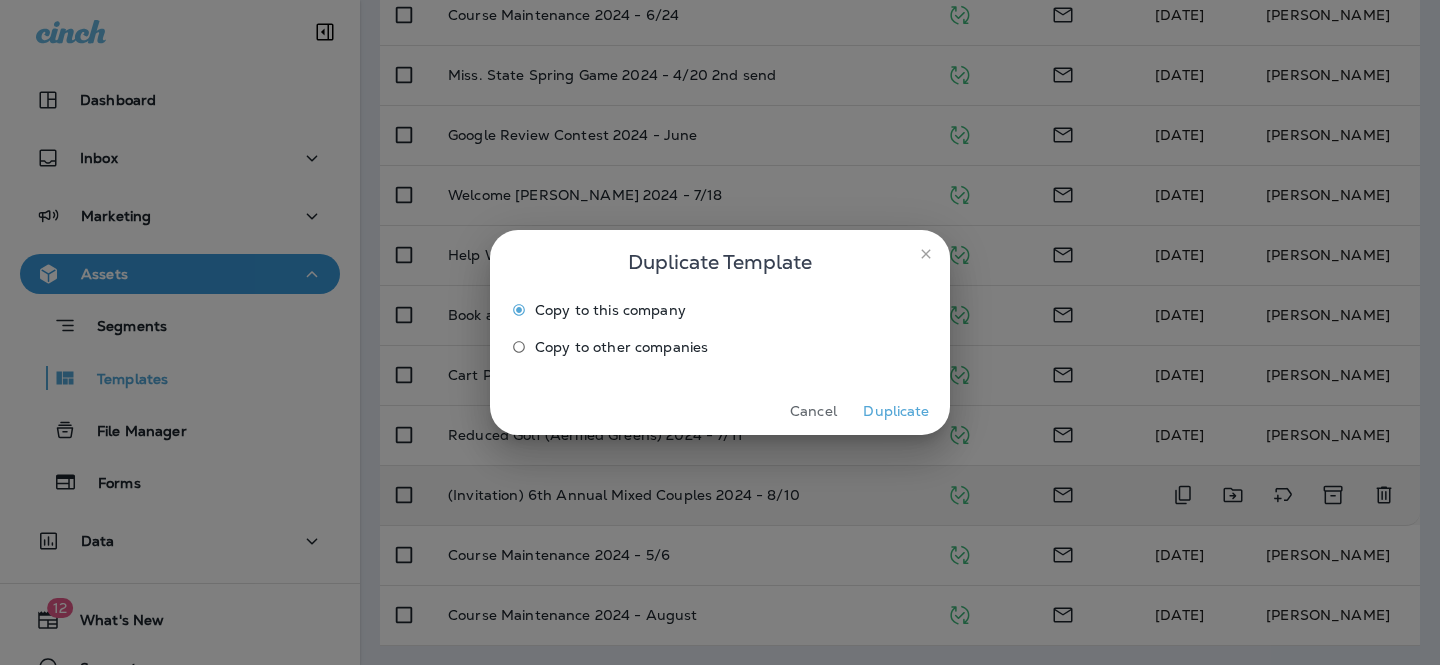click on "Duplicate" at bounding box center (896, 411) 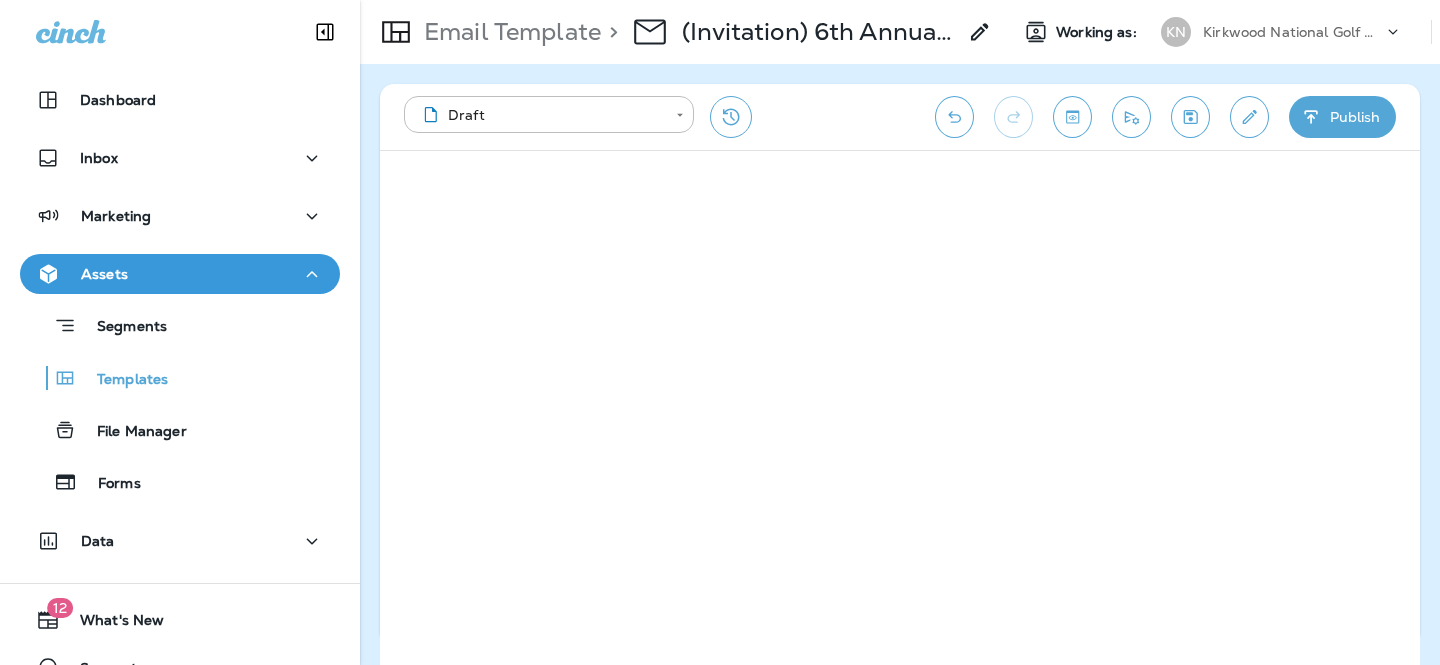 click 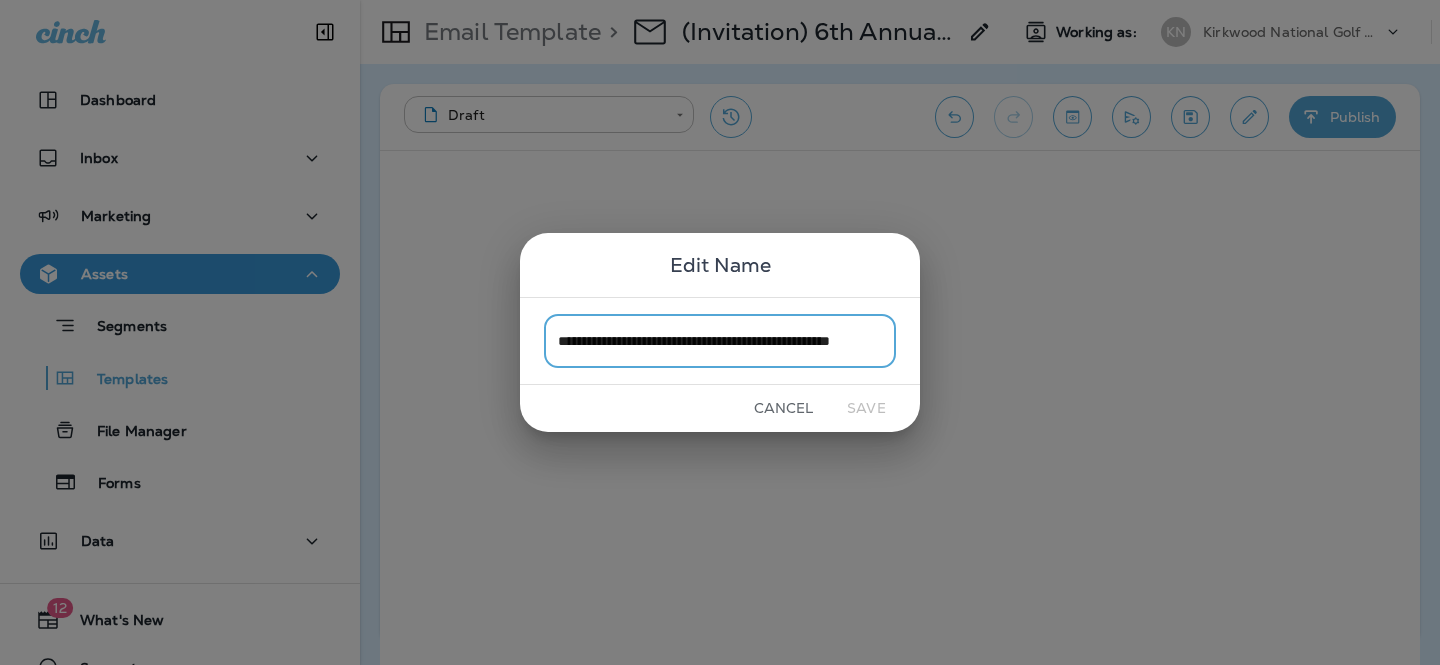 scroll, scrollTop: 0, scrollLeft: 58, axis: horizontal 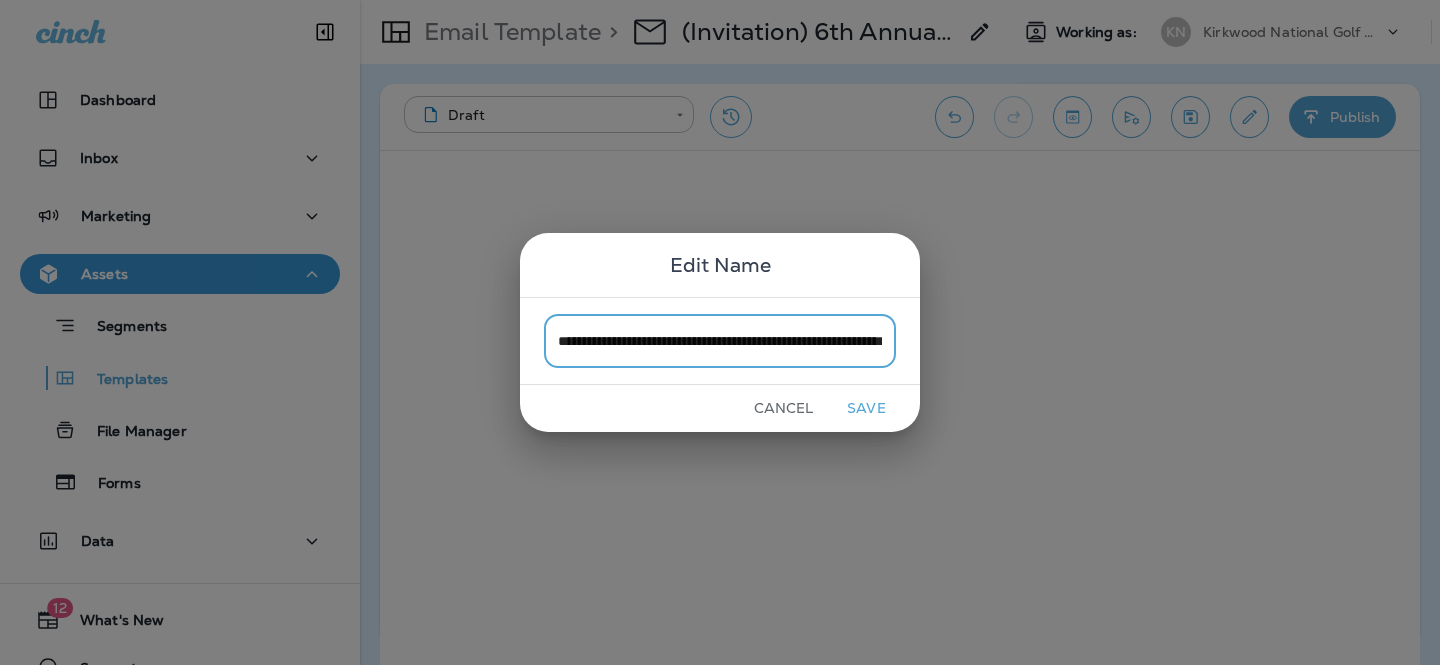 click on "**********" at bounding box center (720, 340) 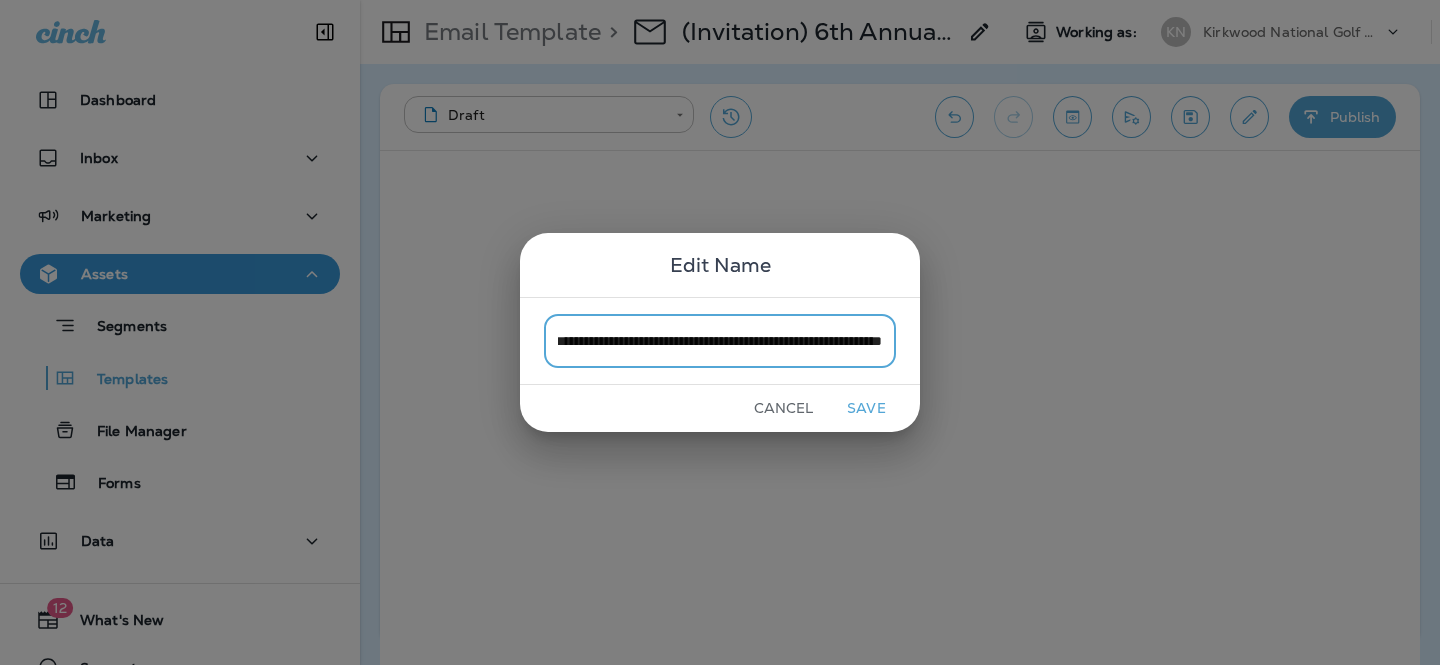 scroll, scrollTop: 0, scrollLeft: 137, axis: horizontal 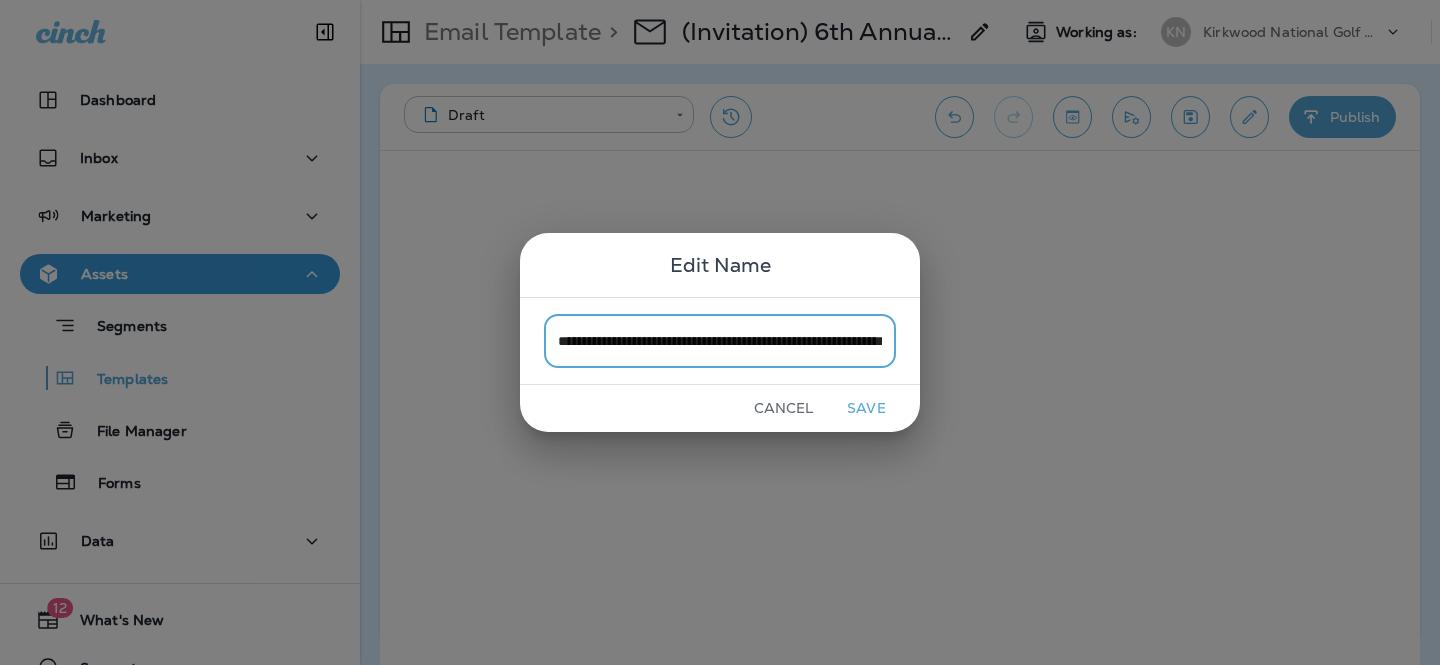 click on "**********" at bounding box center [720, 340] 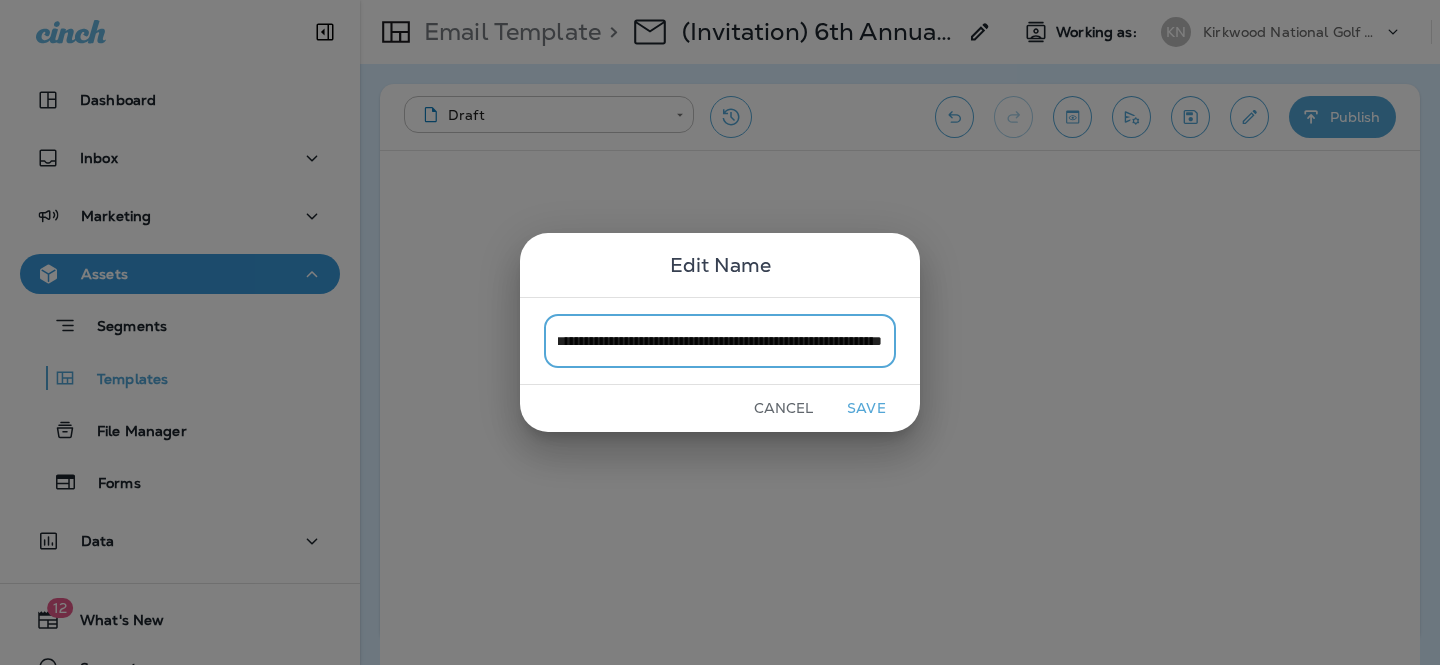 drag, startPoint x: 844, startPoint y: 341, endPoint x: 923, endPoint y: 341, distance: 79 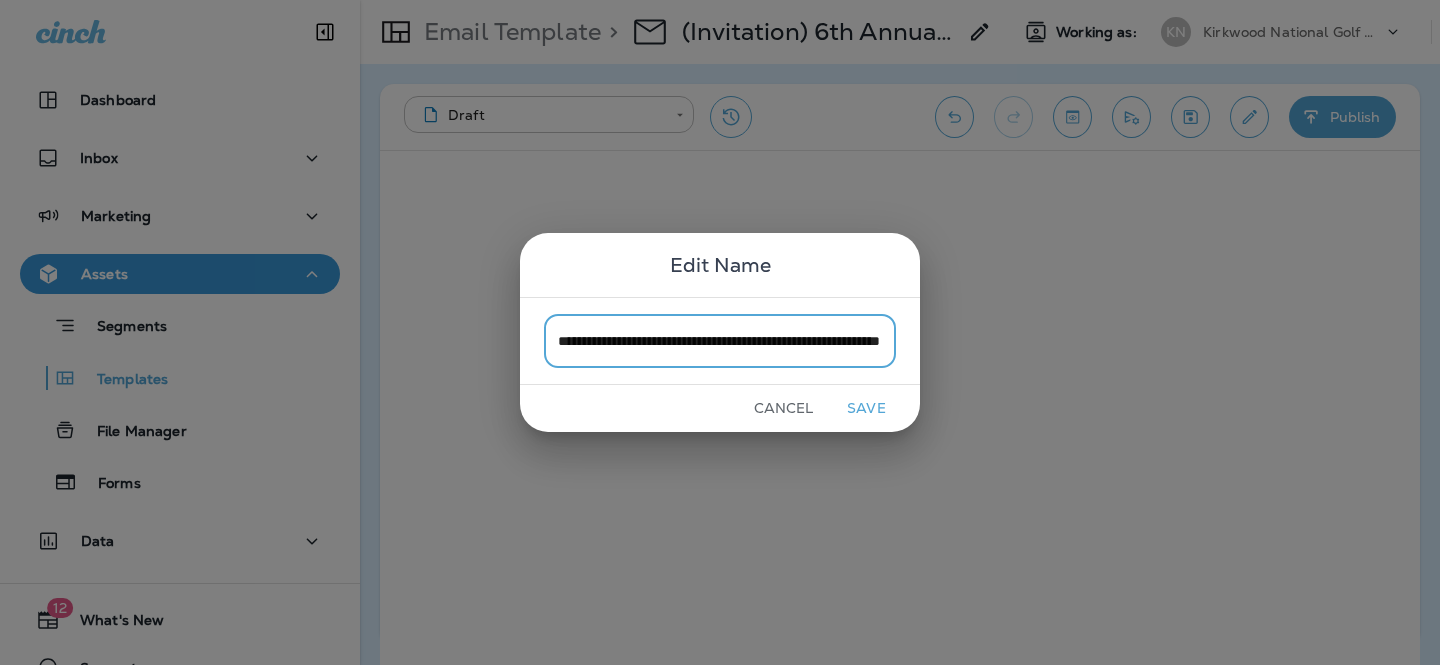 scroll, scrollTop: 0, scrollLeft: 120, axis: horizontal 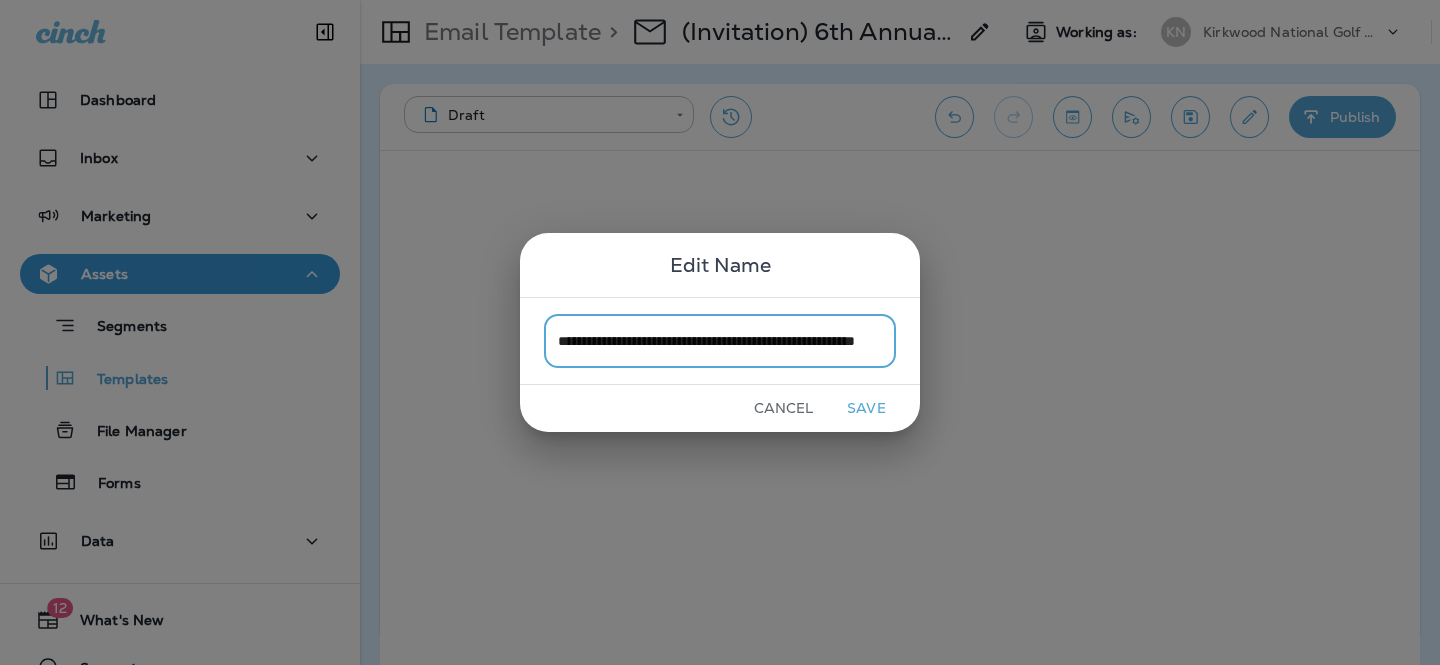 type on "**********" 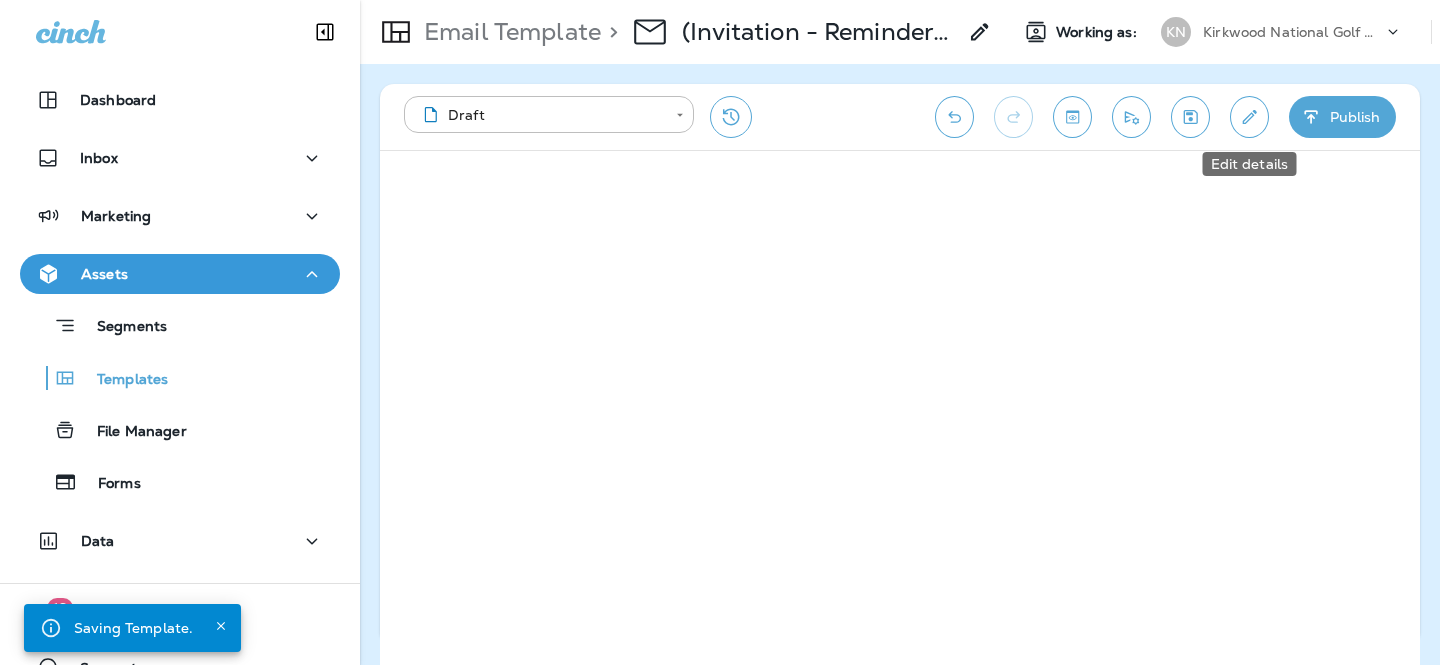click 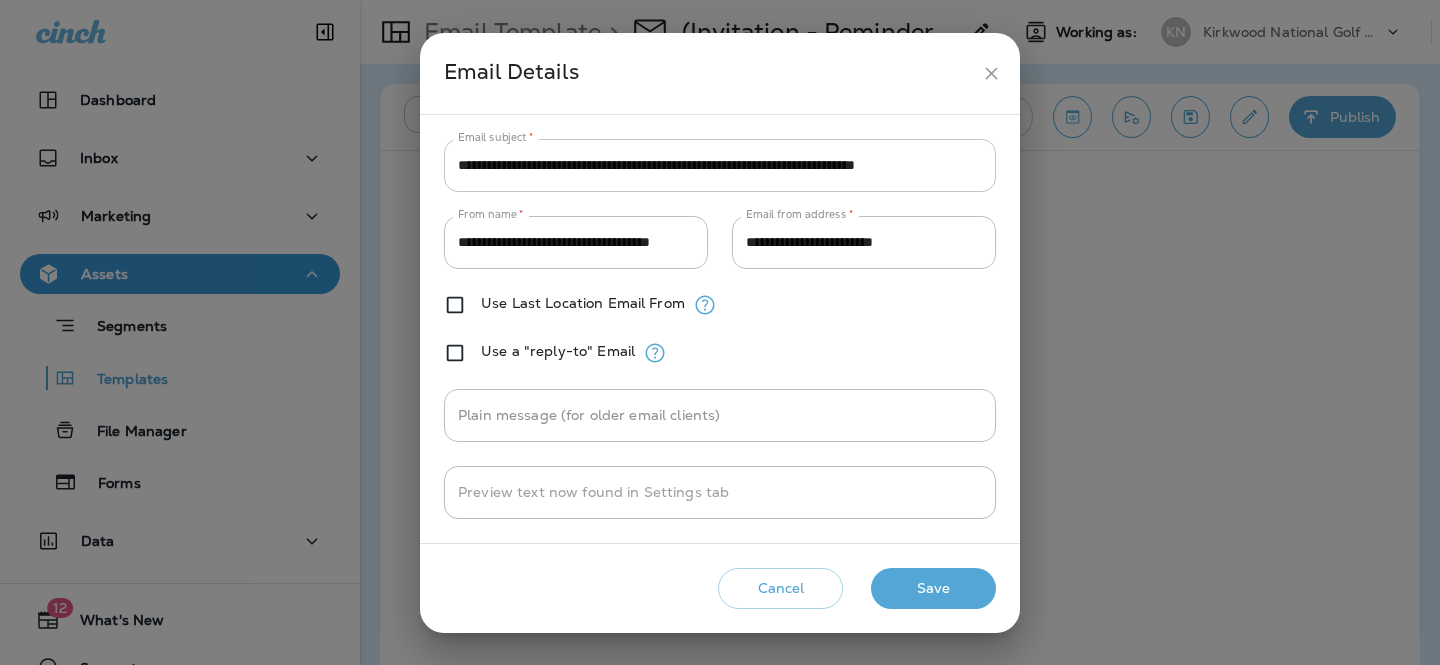 click on "**********" at bounding box center (720, 165) 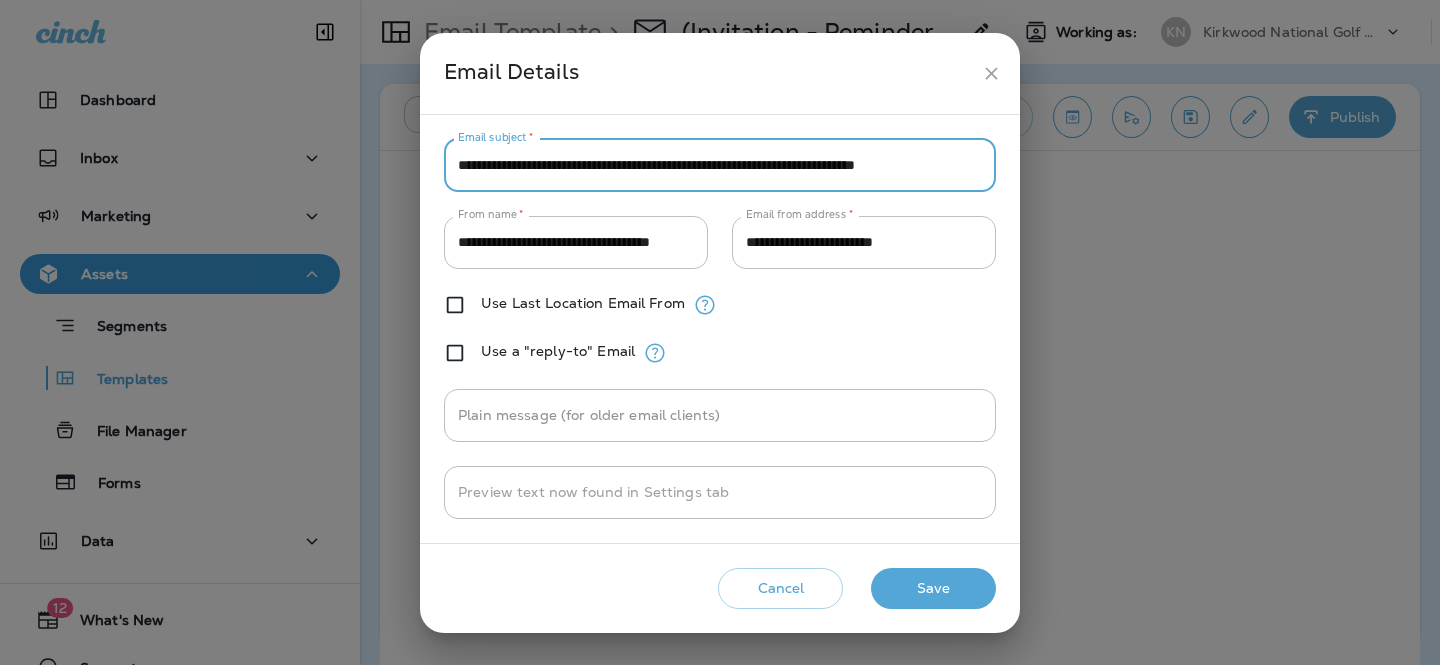 click on "**********" at bounding box center (720, 165) 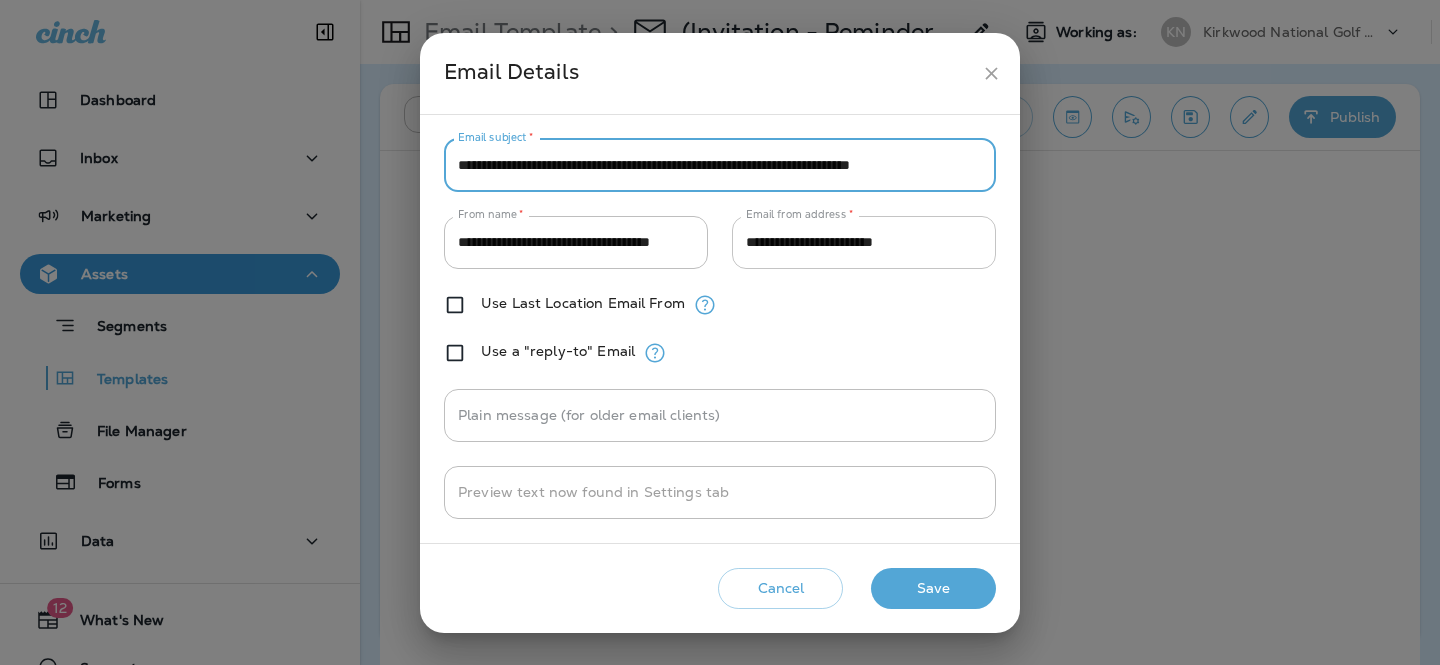 scroll, scrollTop: 0, scrollLeft: 30, axis: horizontal 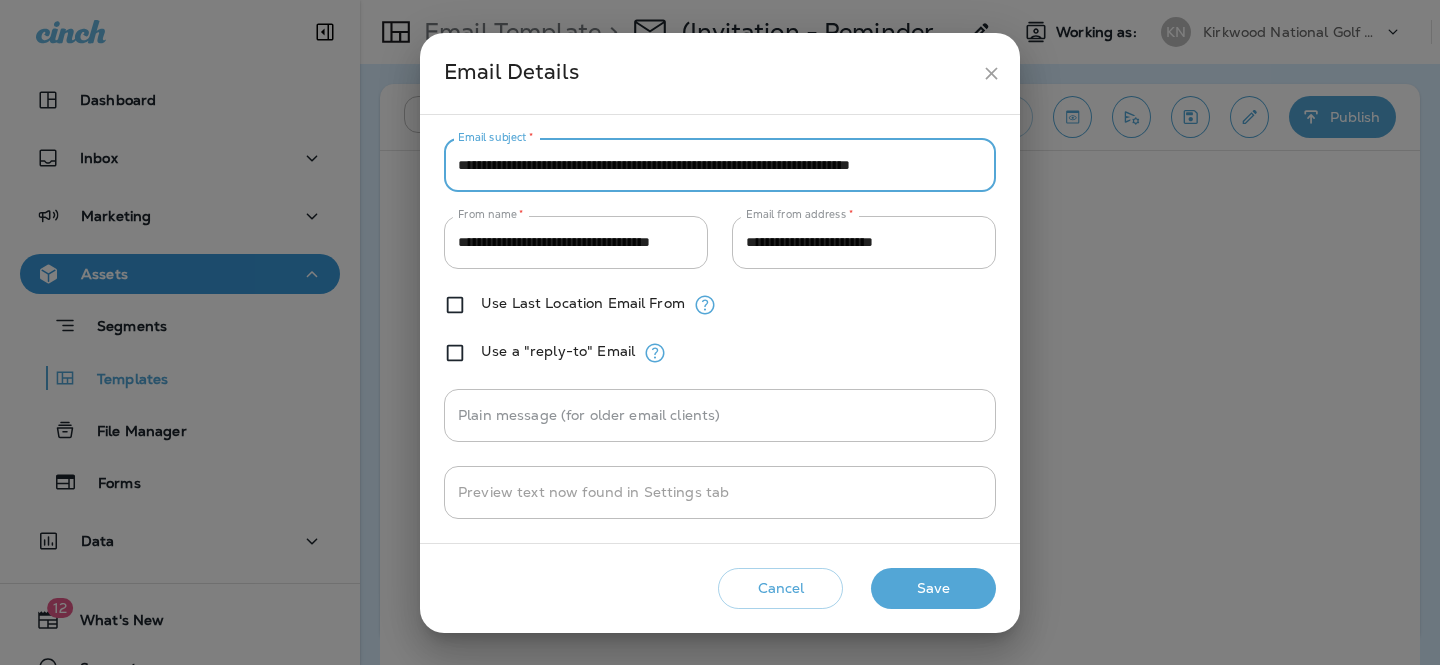 type on "**********" 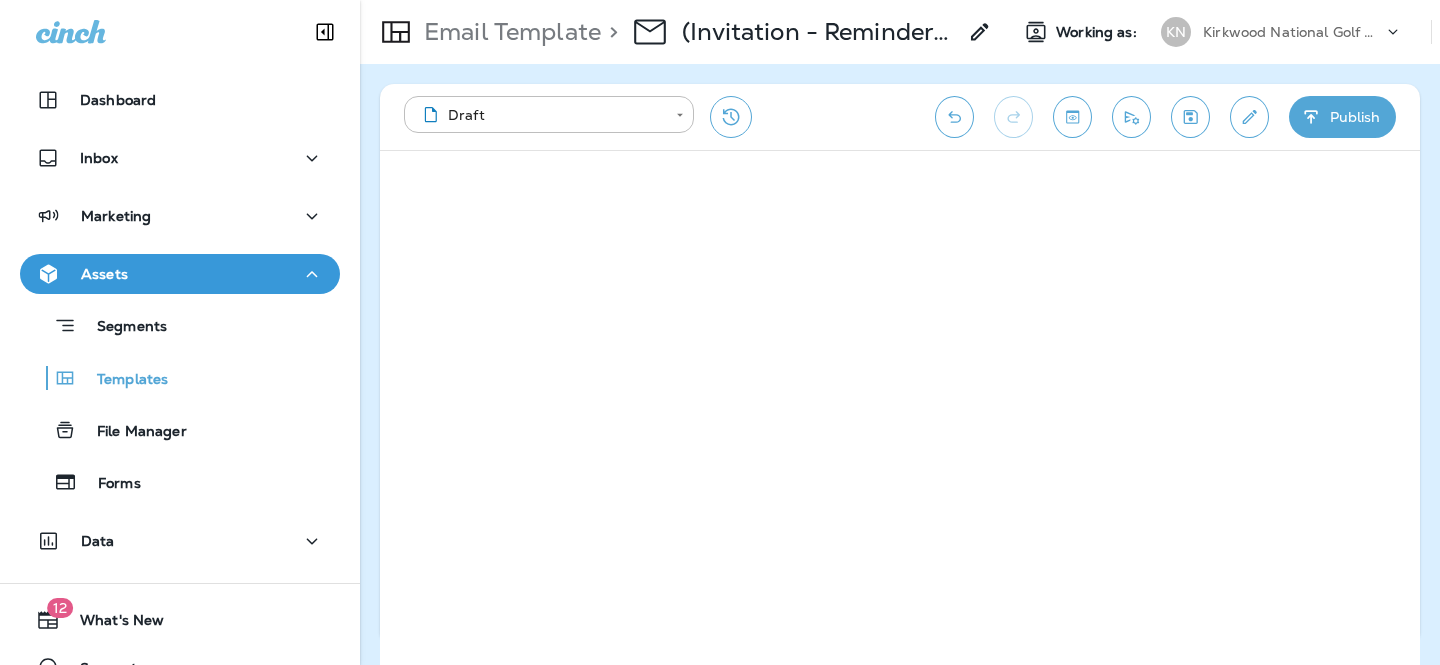 click at bounding box center [954, 117] 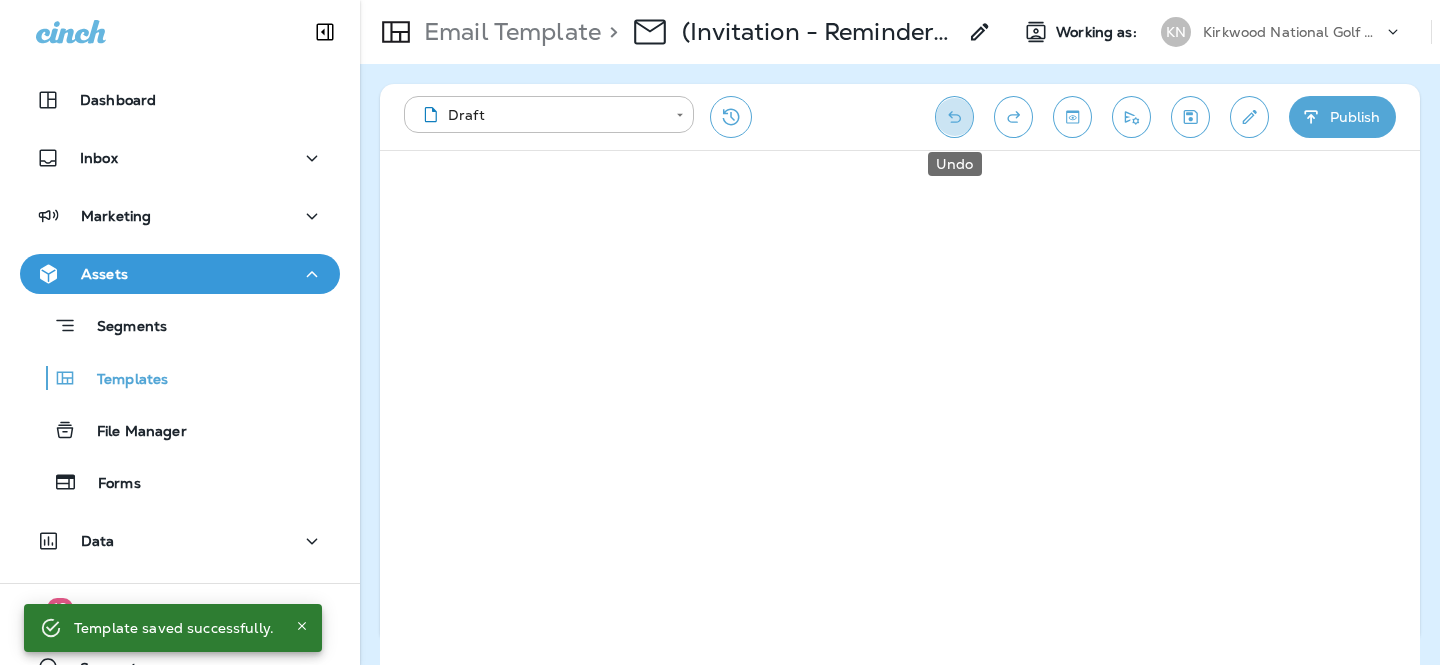 click 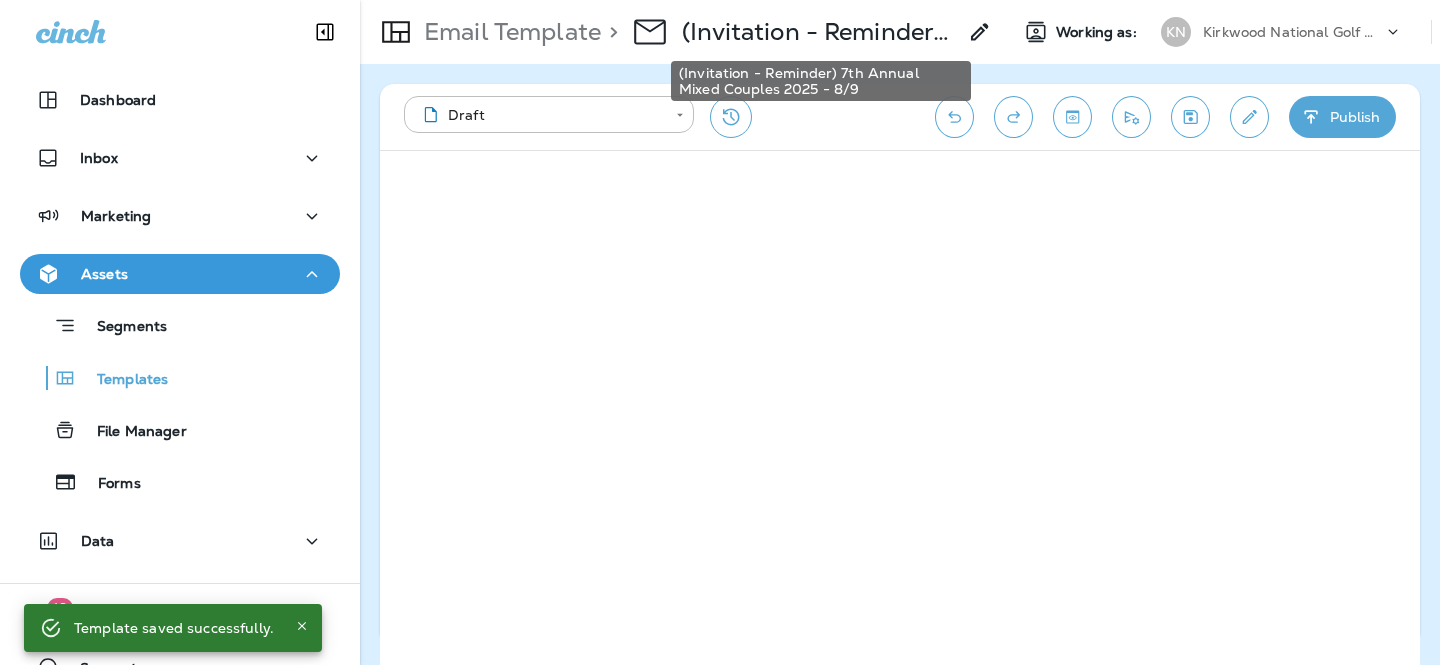 click on "(Invitation - Reminder) 7th Annual Mixed Couples 2025 - 8/9" at bounding box center [819, 32] 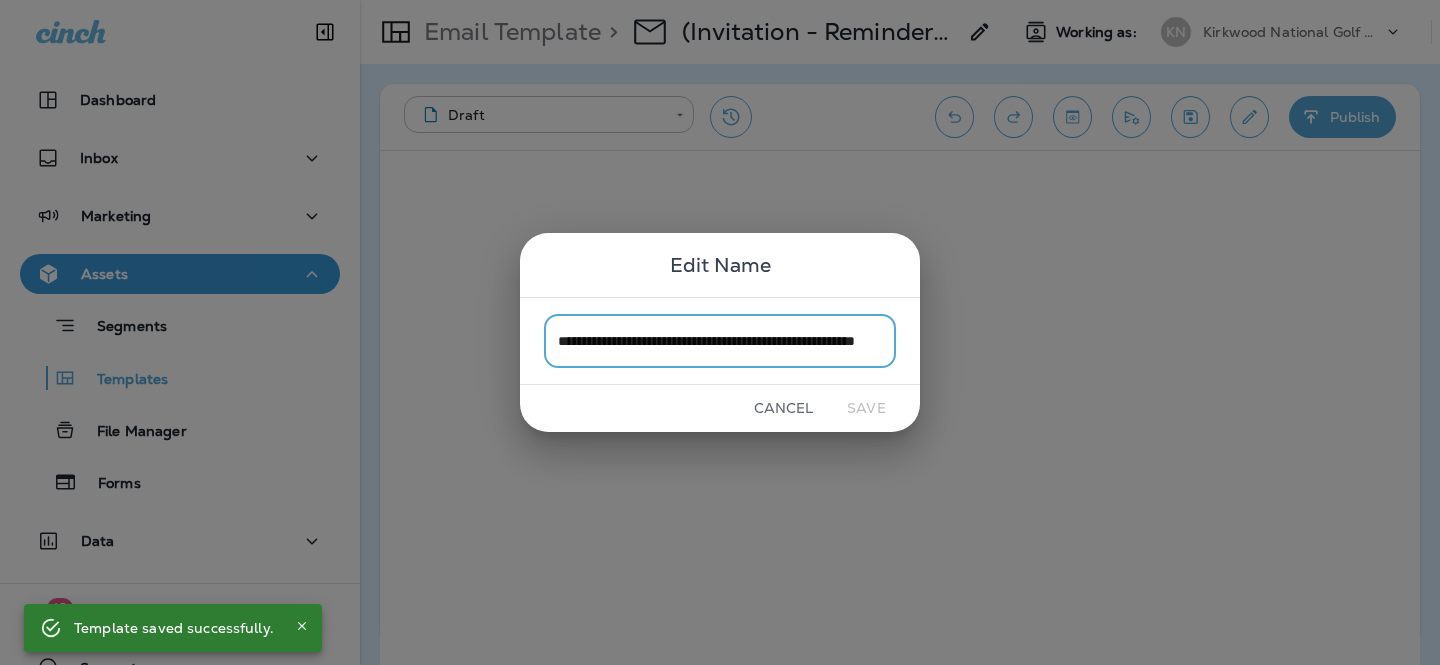 scroll, scrollTop: 0, scrollLeft: 91, axis: horizontal 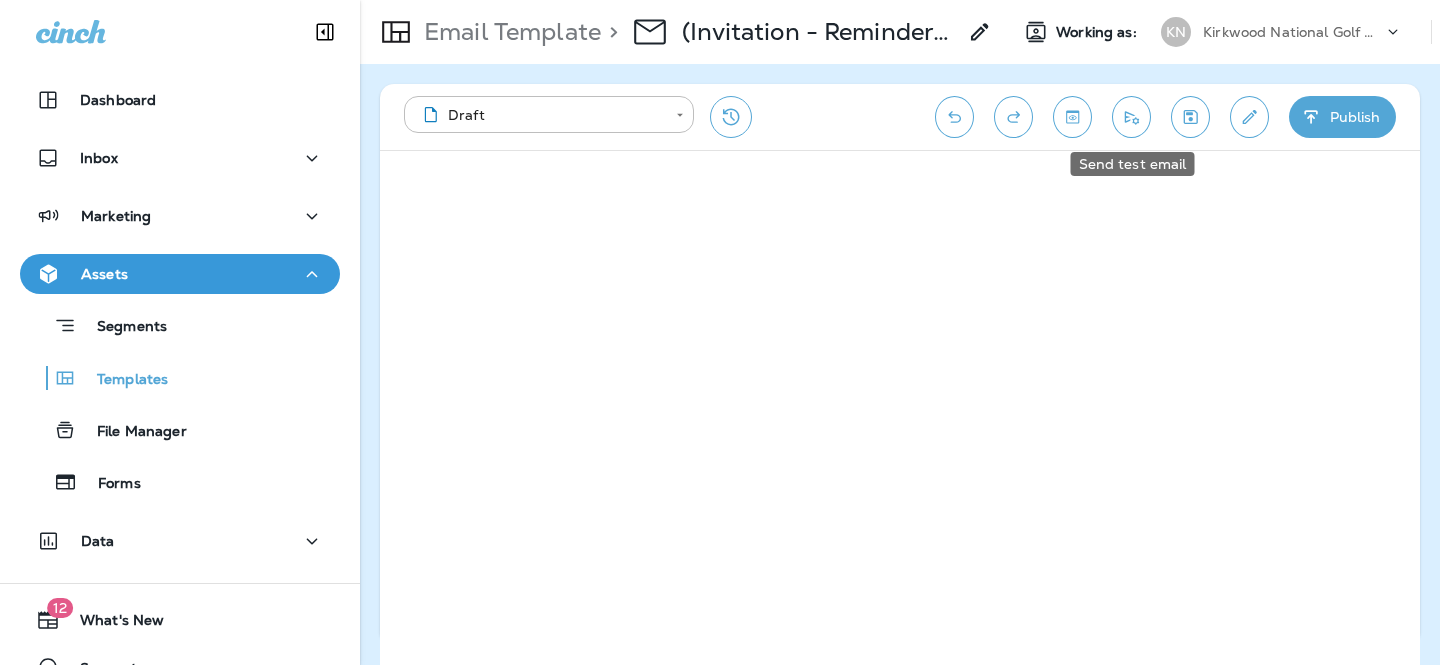 click 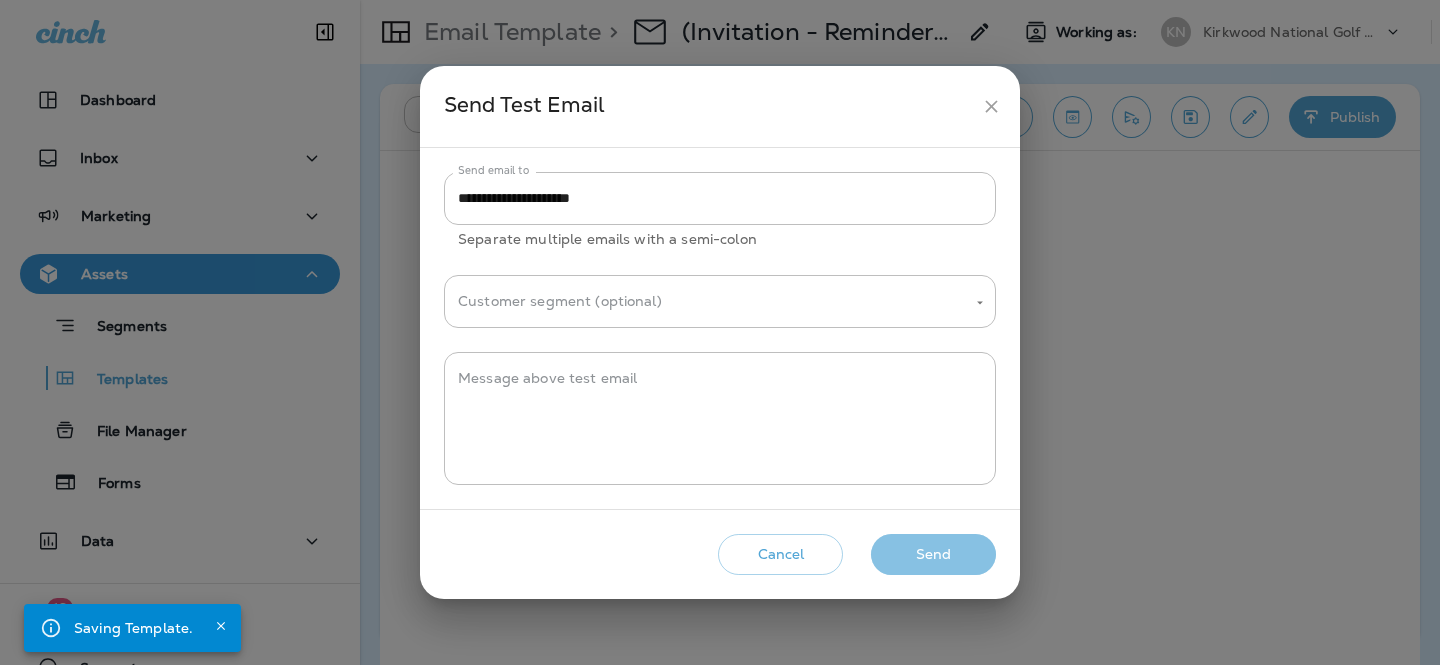 click on "Send" at bounding box center [933, 554] 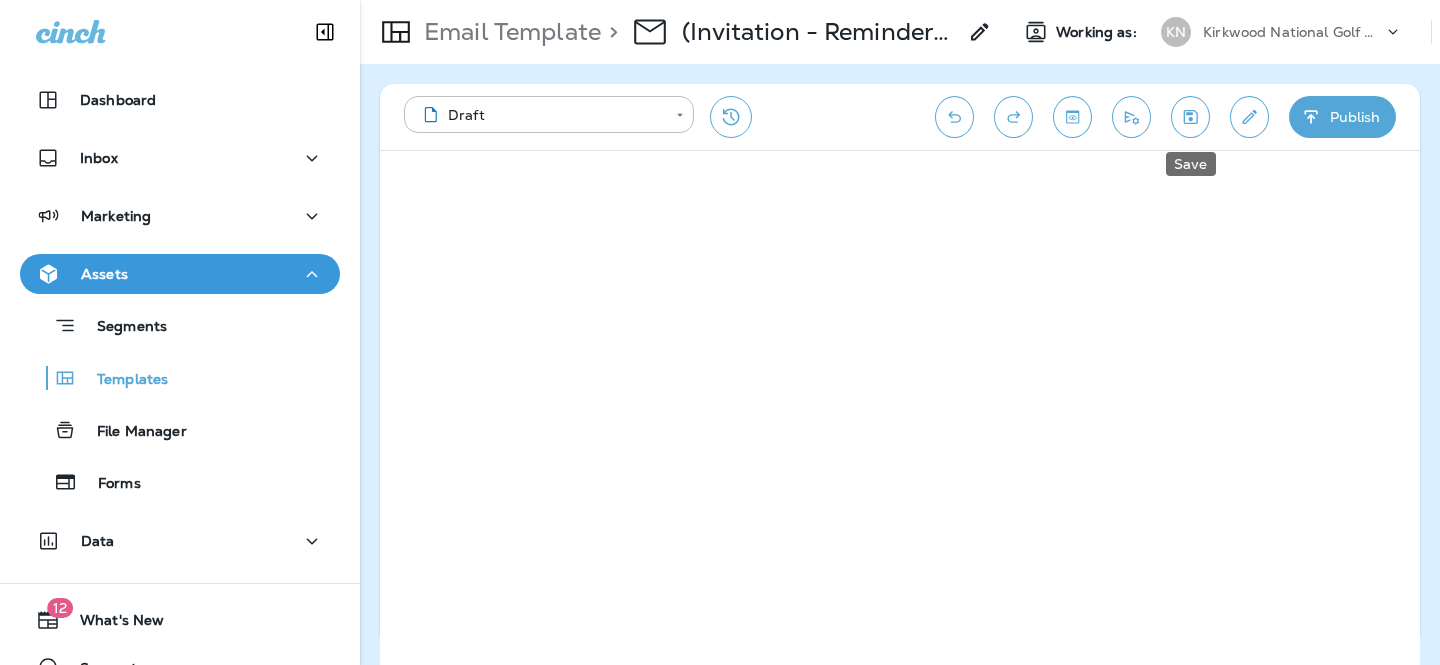 click 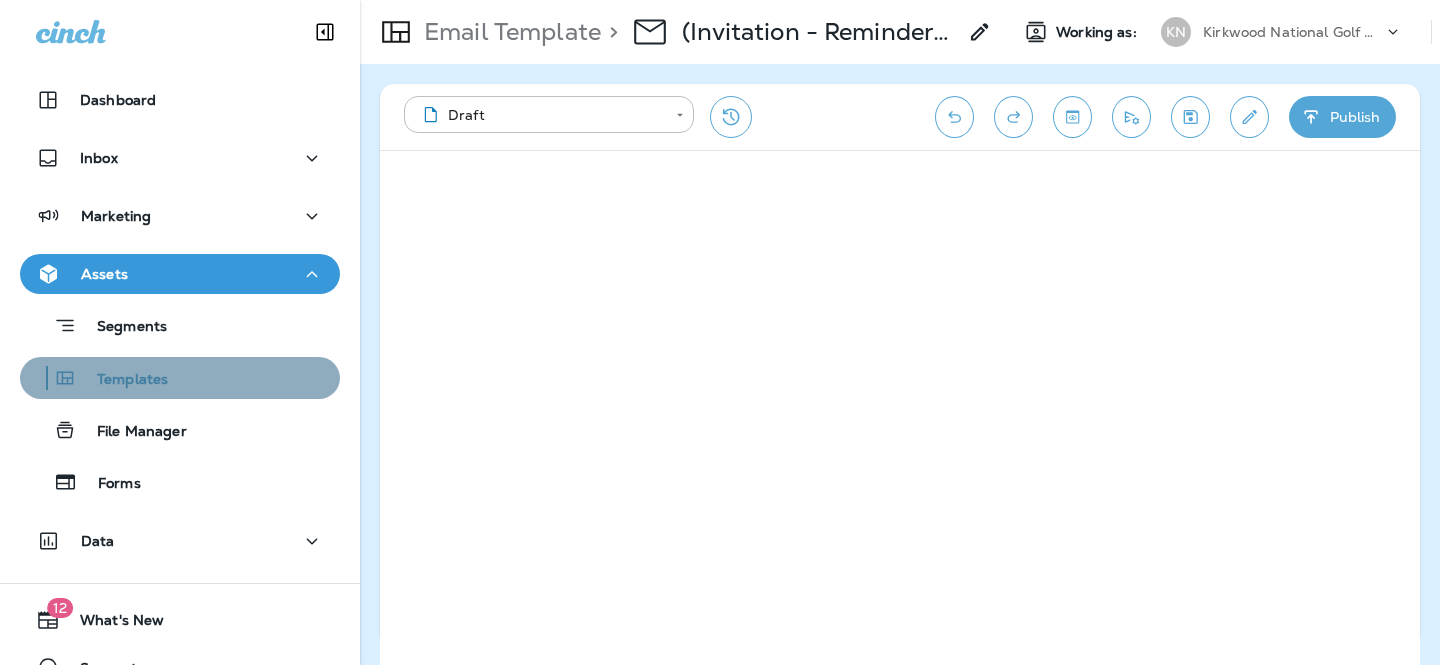 click on "Templates" at bounding box center [122, 380] 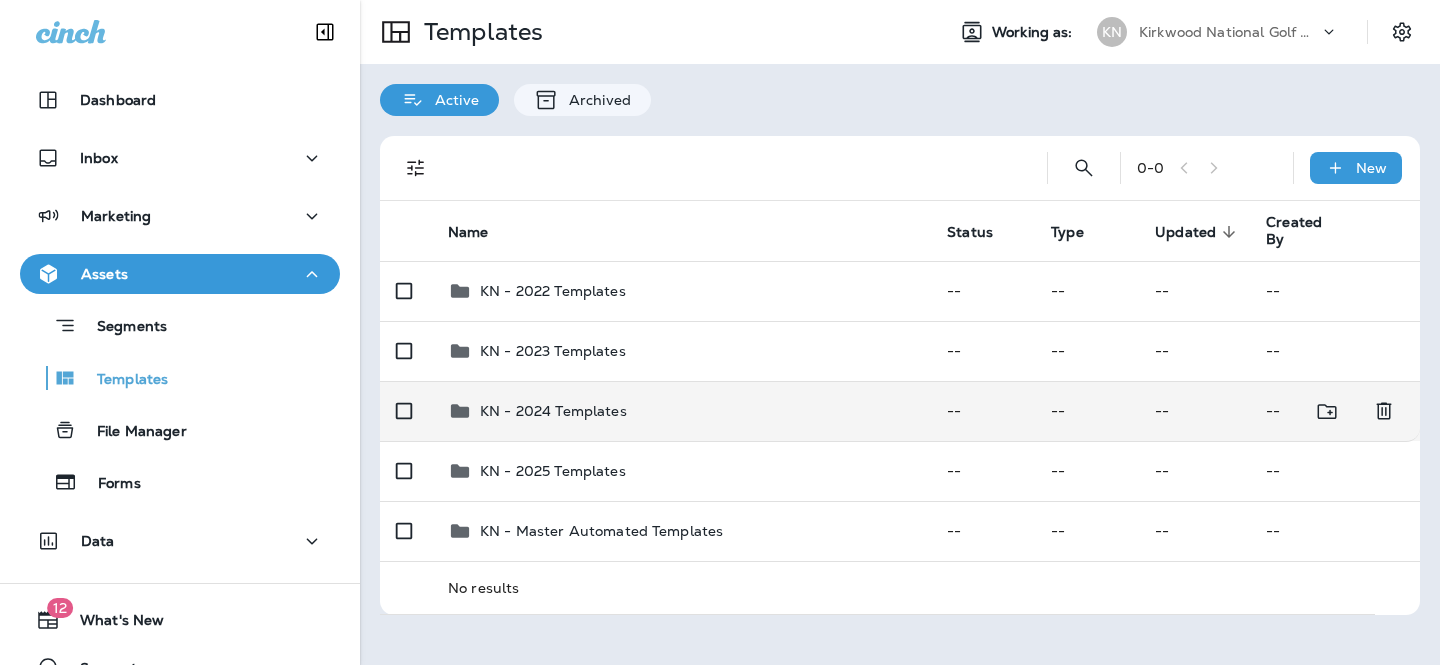click on "KN - 2024 Templates" at bounding box center [681, 411] 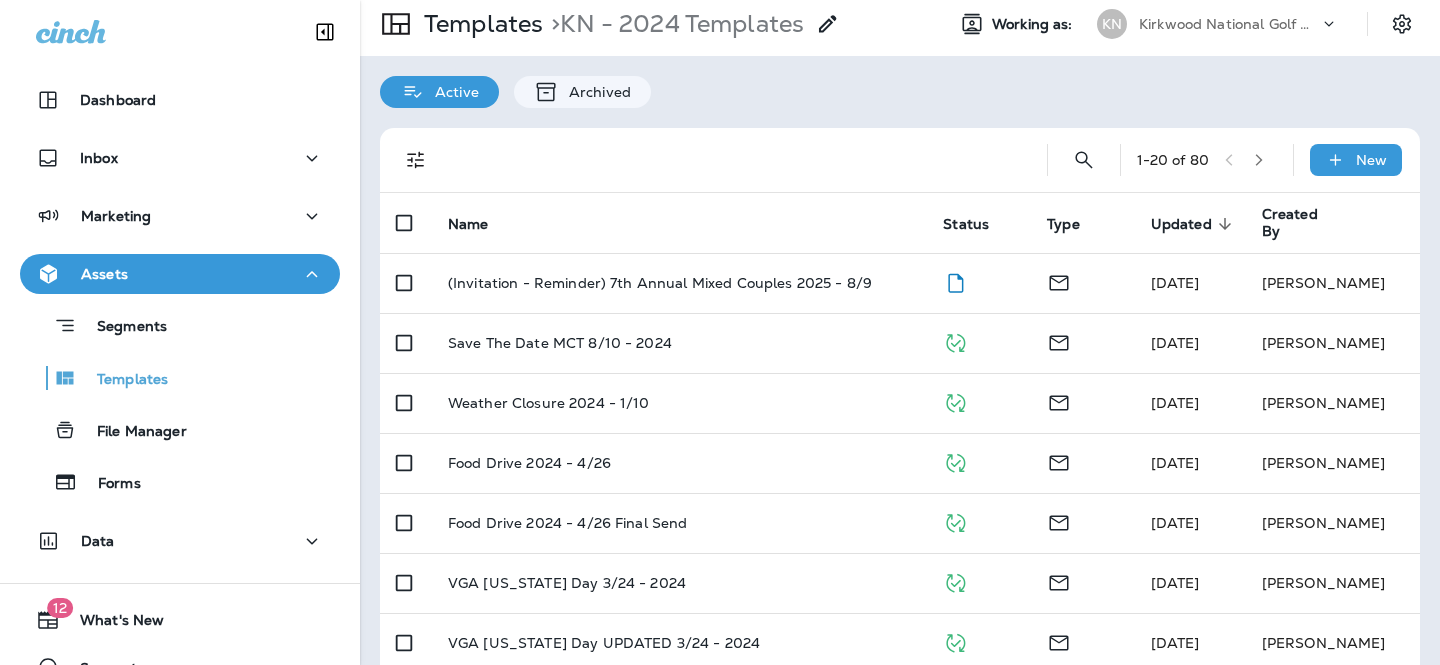 scroll, scrollTop: 13, scrollLeft: 0, axis: vertical 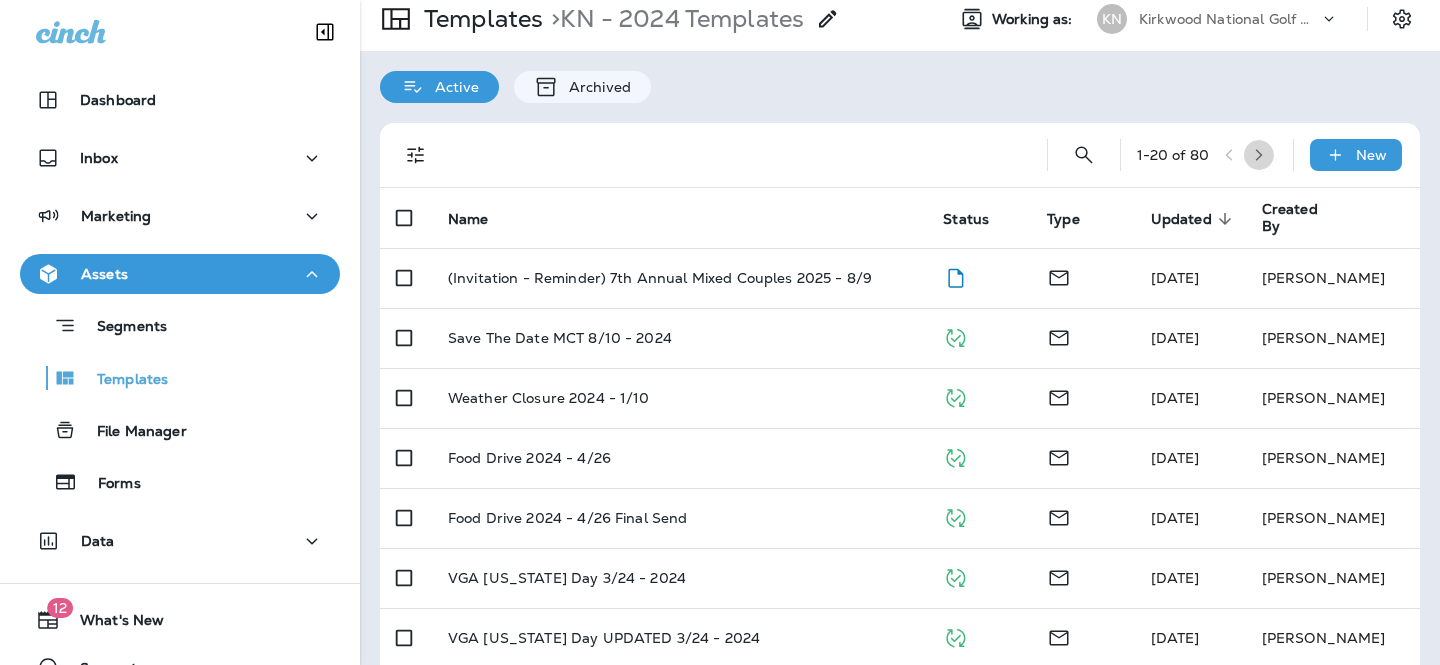 click 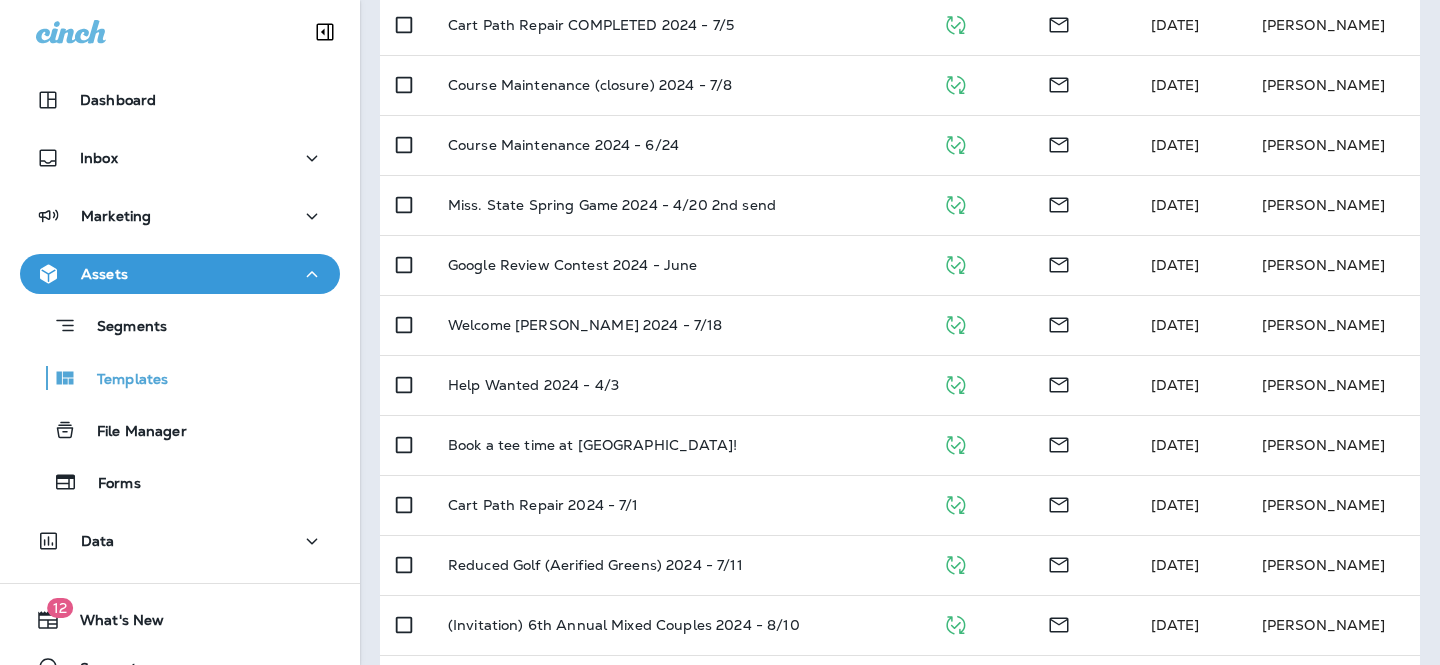 scroll, scrollTop: 816, scrollLeft: 0, axis: vertical 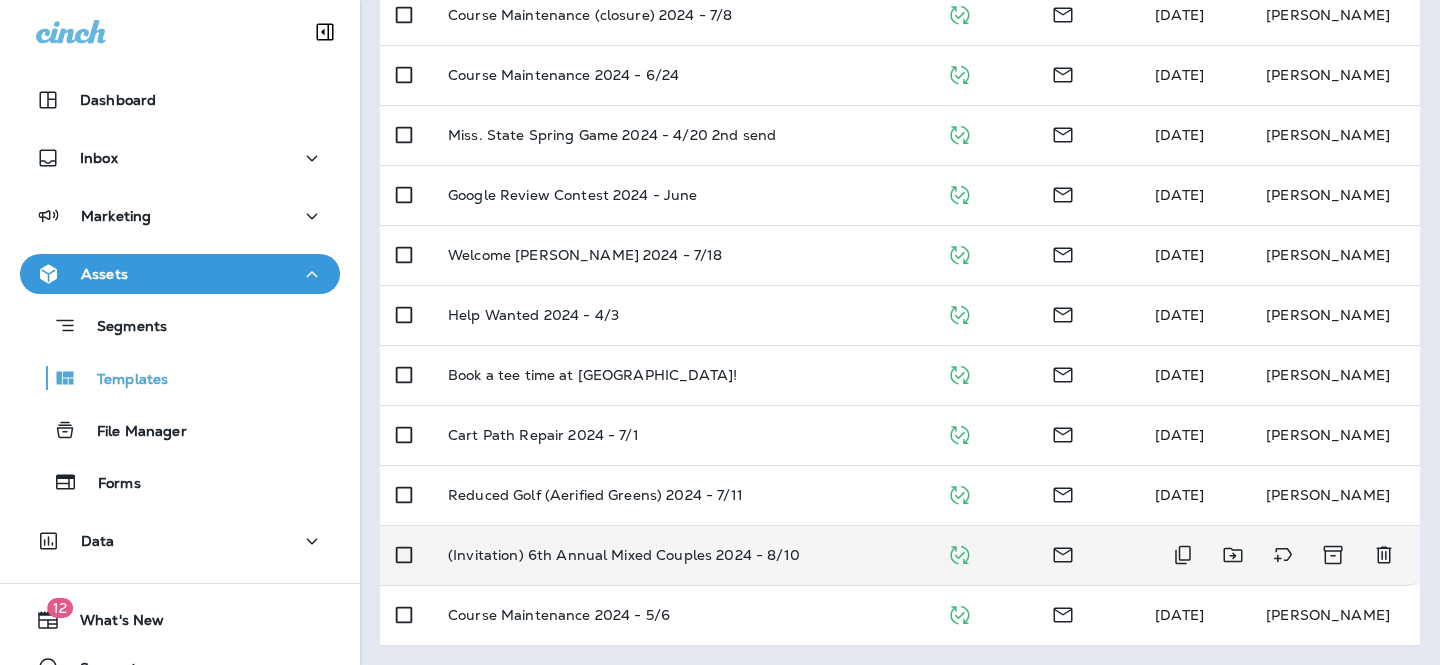 click on "(Invitation) 6th Annual Mixed Couples 2024 - 8/10" at bounding box center (624, 555) 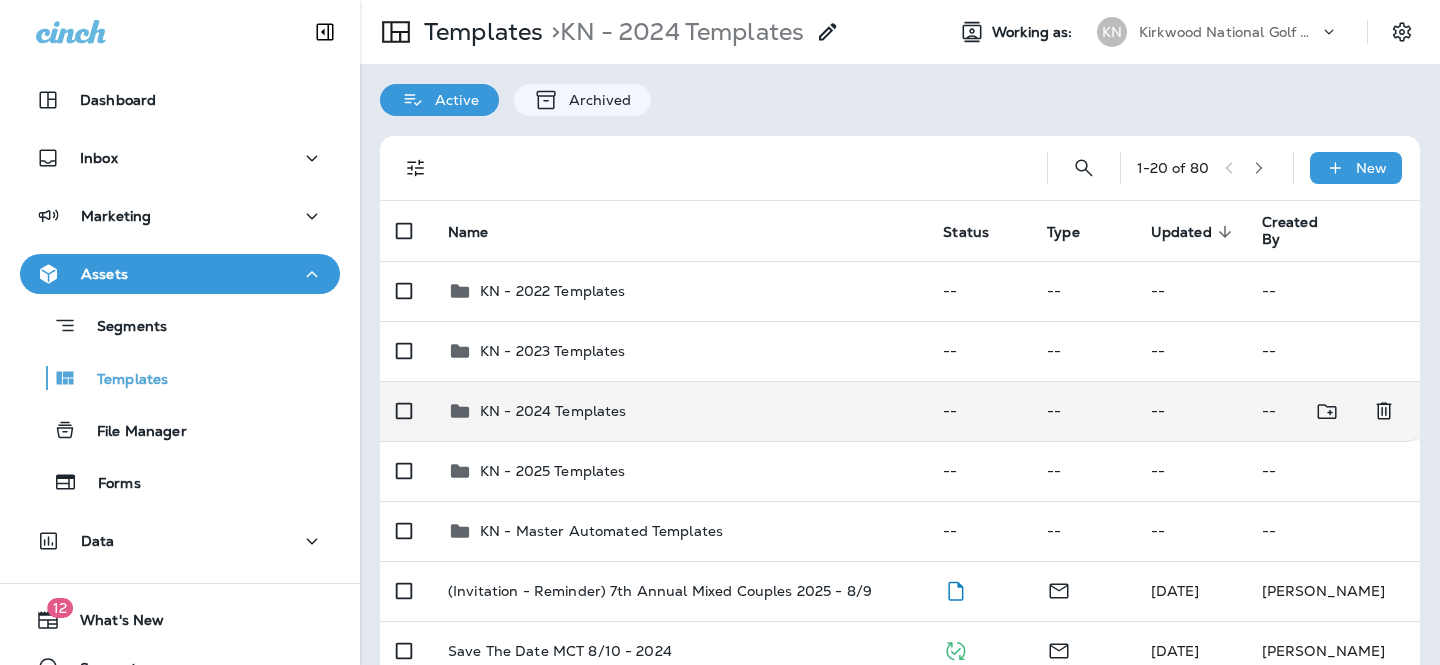 click on "KN - 2024 Templates" at bounding box center (679, 411) 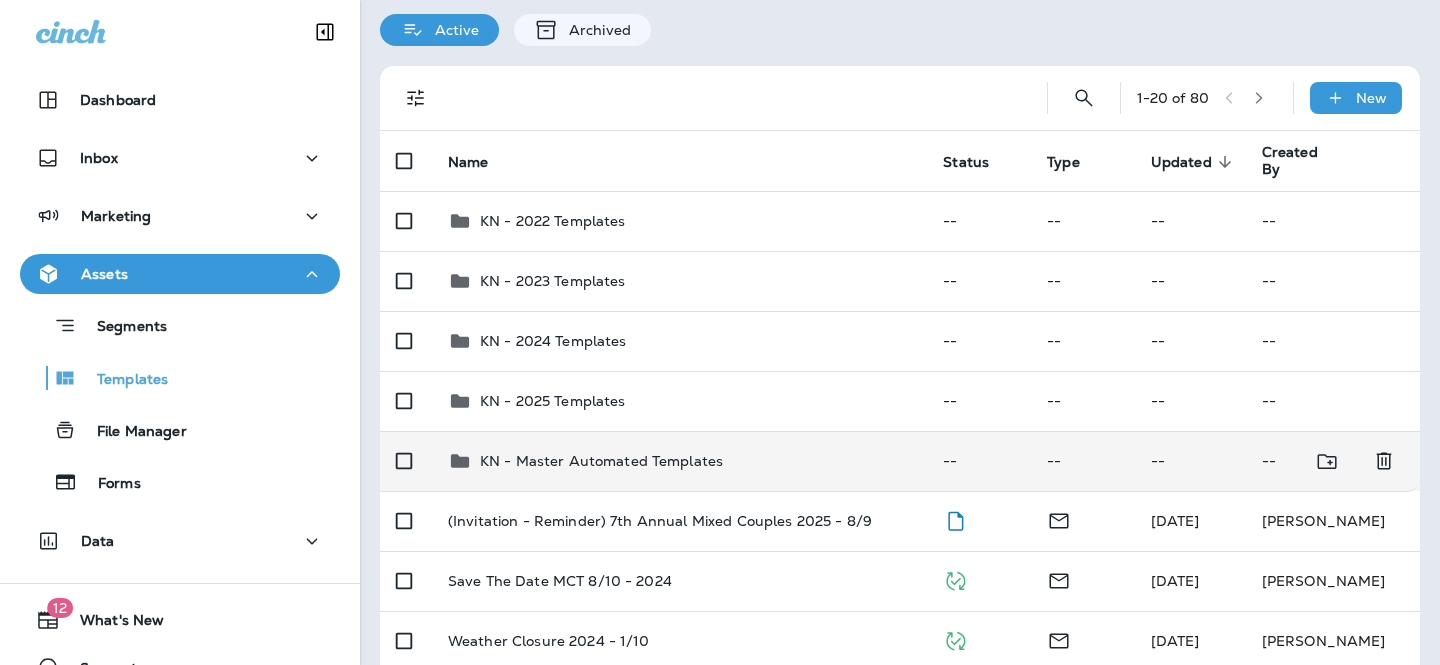 scroll, scrollTop: 112, scrollLeft: 0, axis: vertical 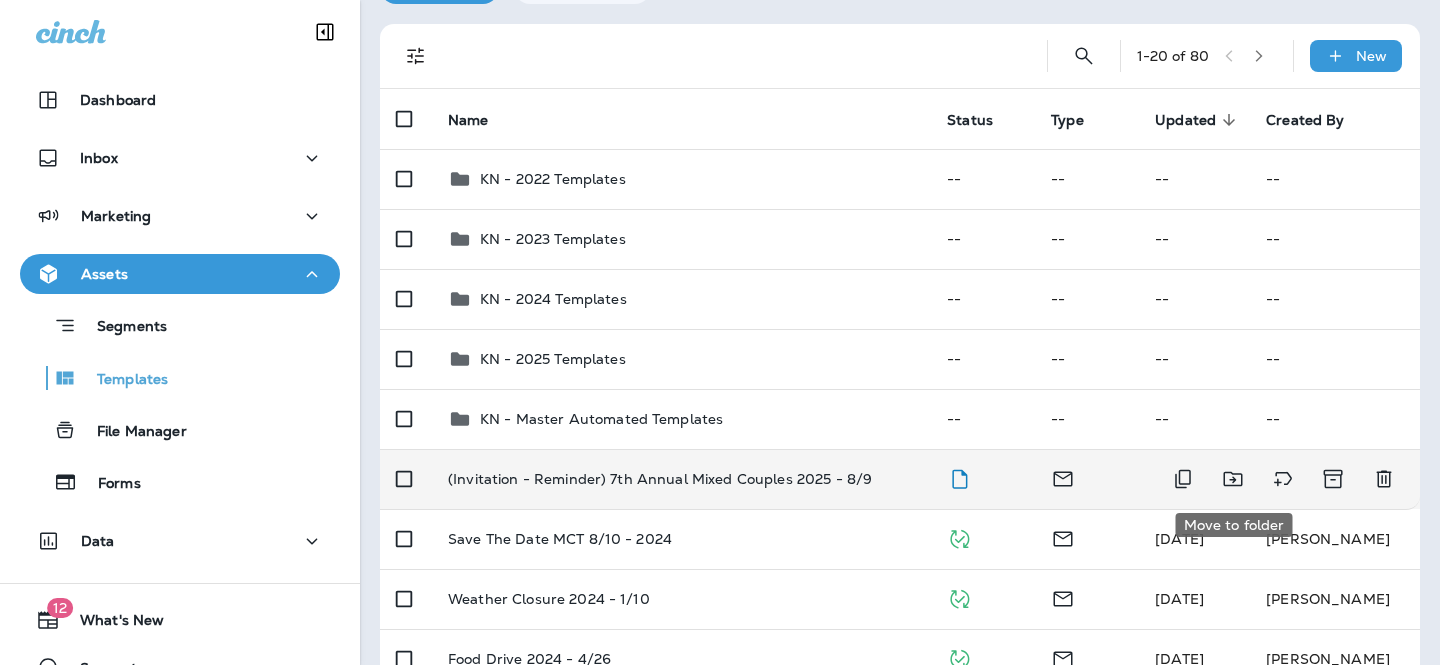 click 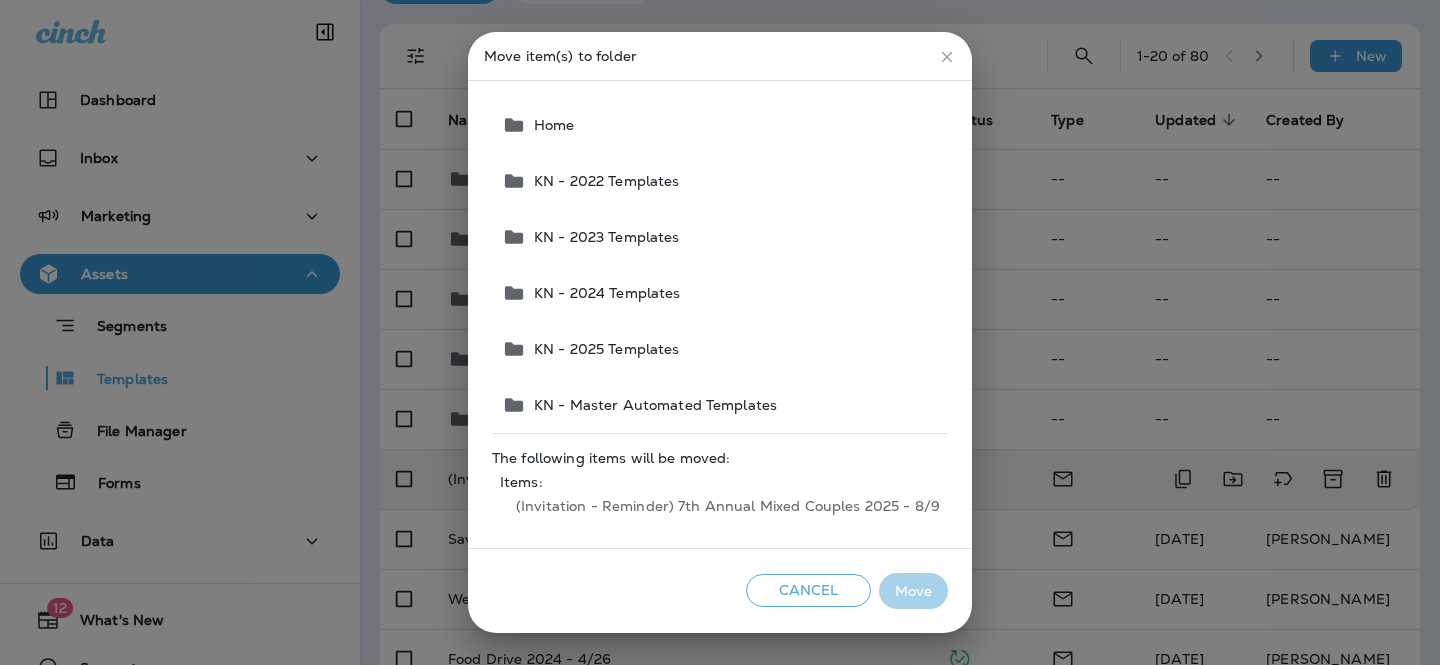 click on "KN - 2025 Templates" at bounding box center [721, 349] 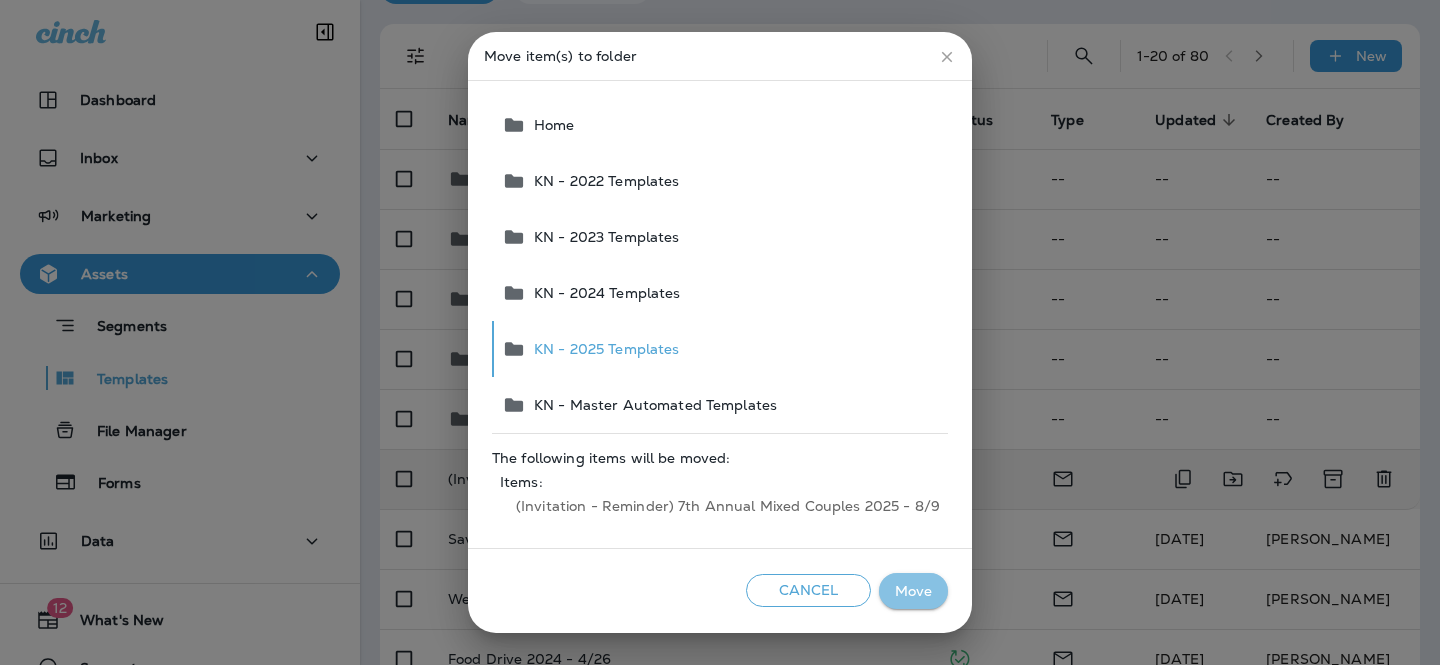 click on "Move" at bounding box center [913, 591] 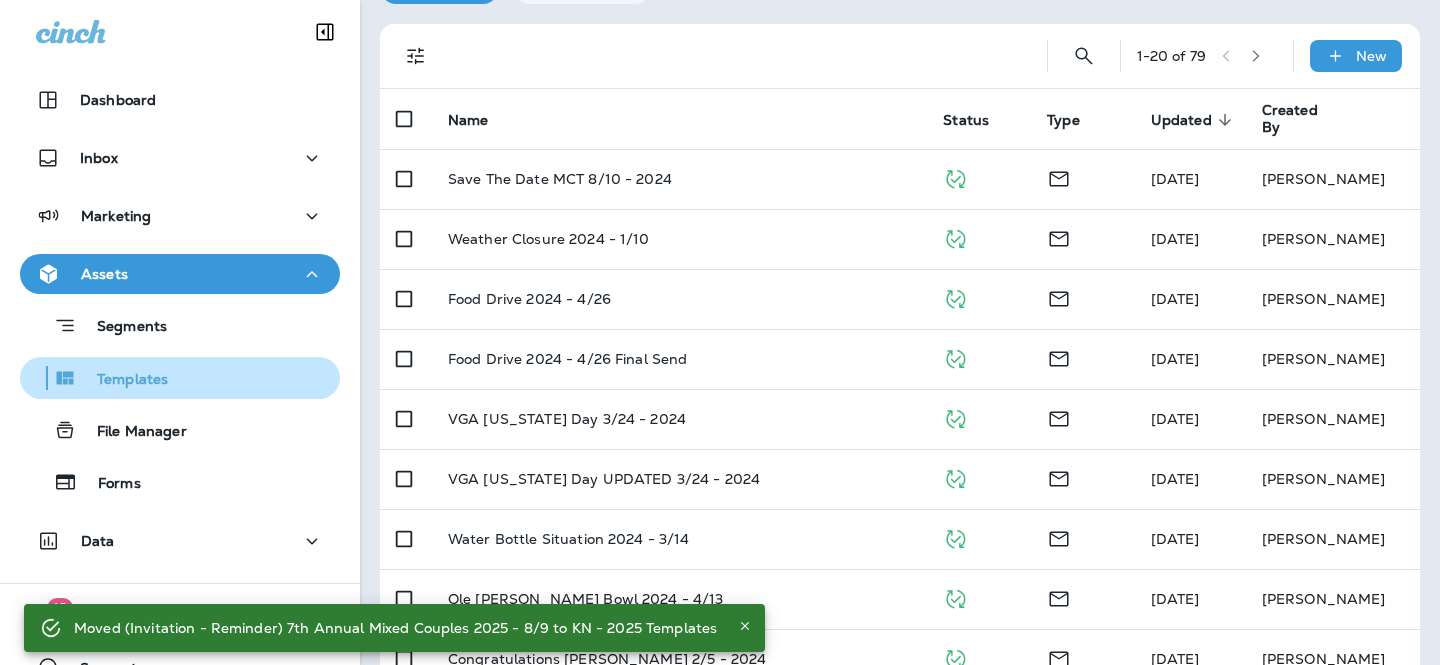 click on "Templates" at bounding box center [180, 378] 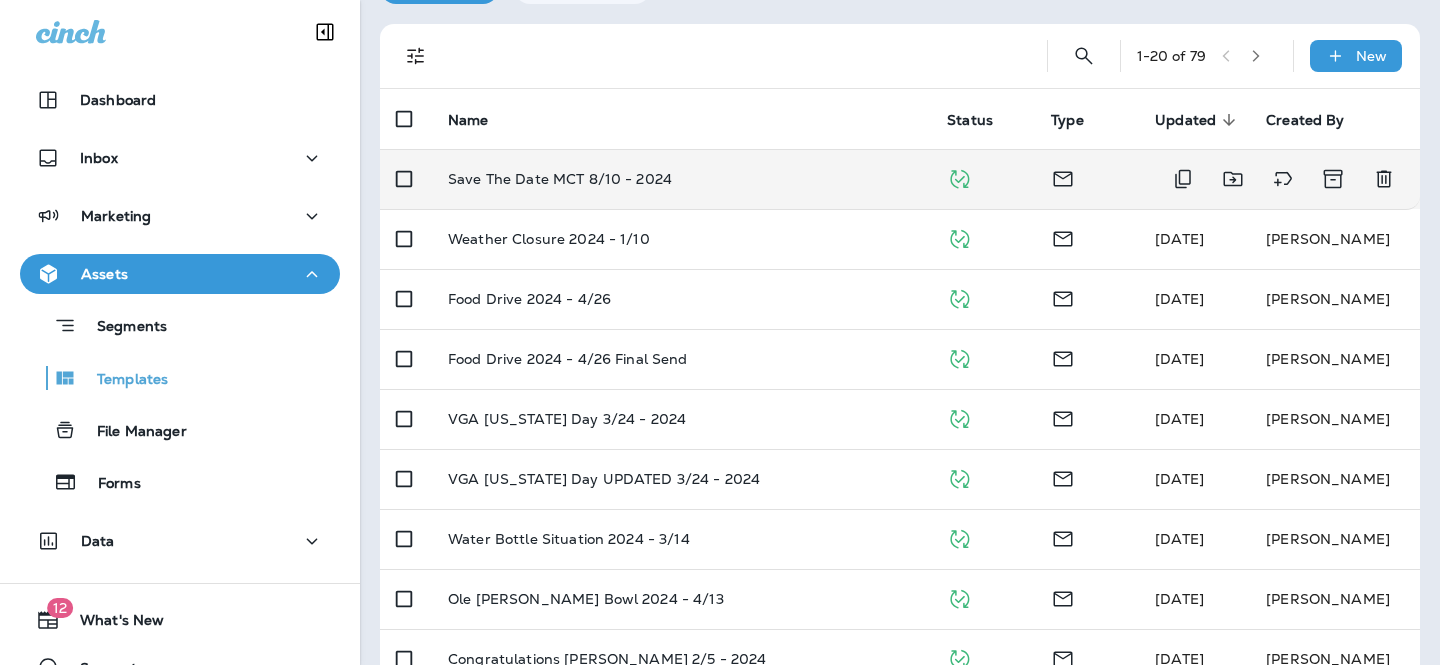 scroll, scrollTop: 0, scrollLeft: 0, axis: both 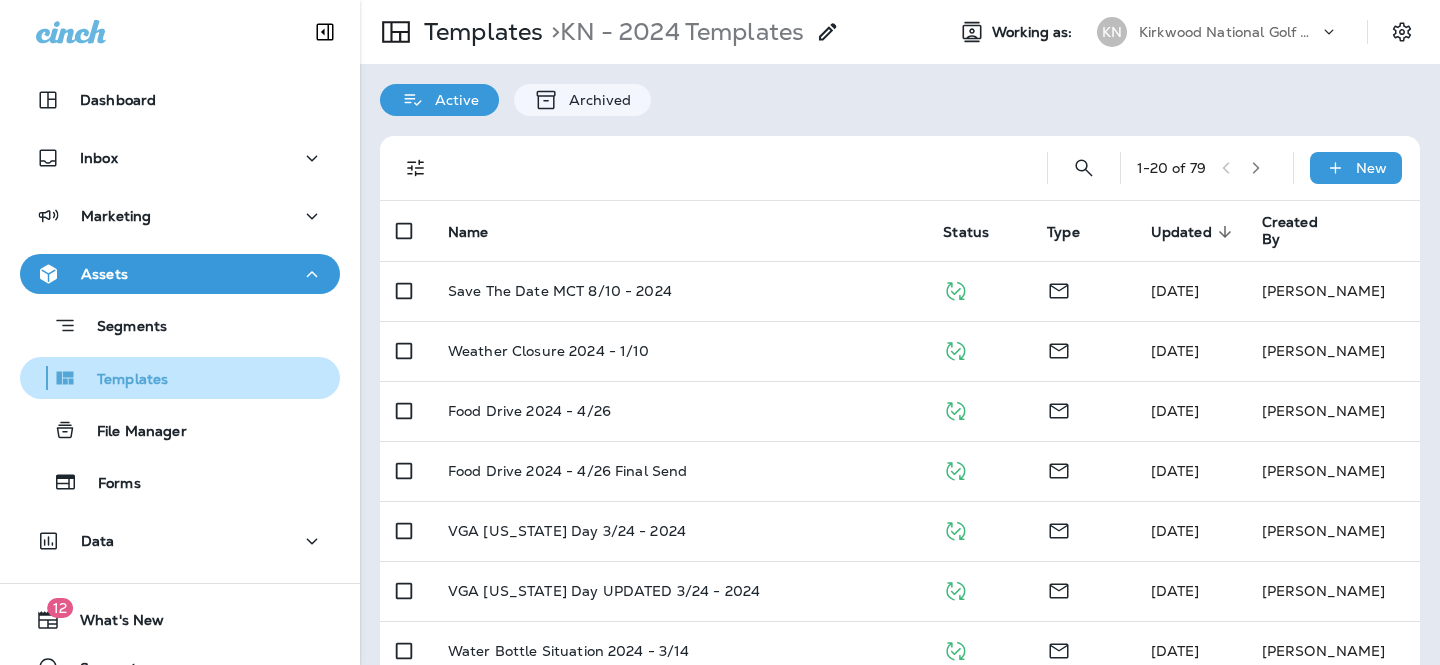 click on "Templates" at bounding box center [122, 380] 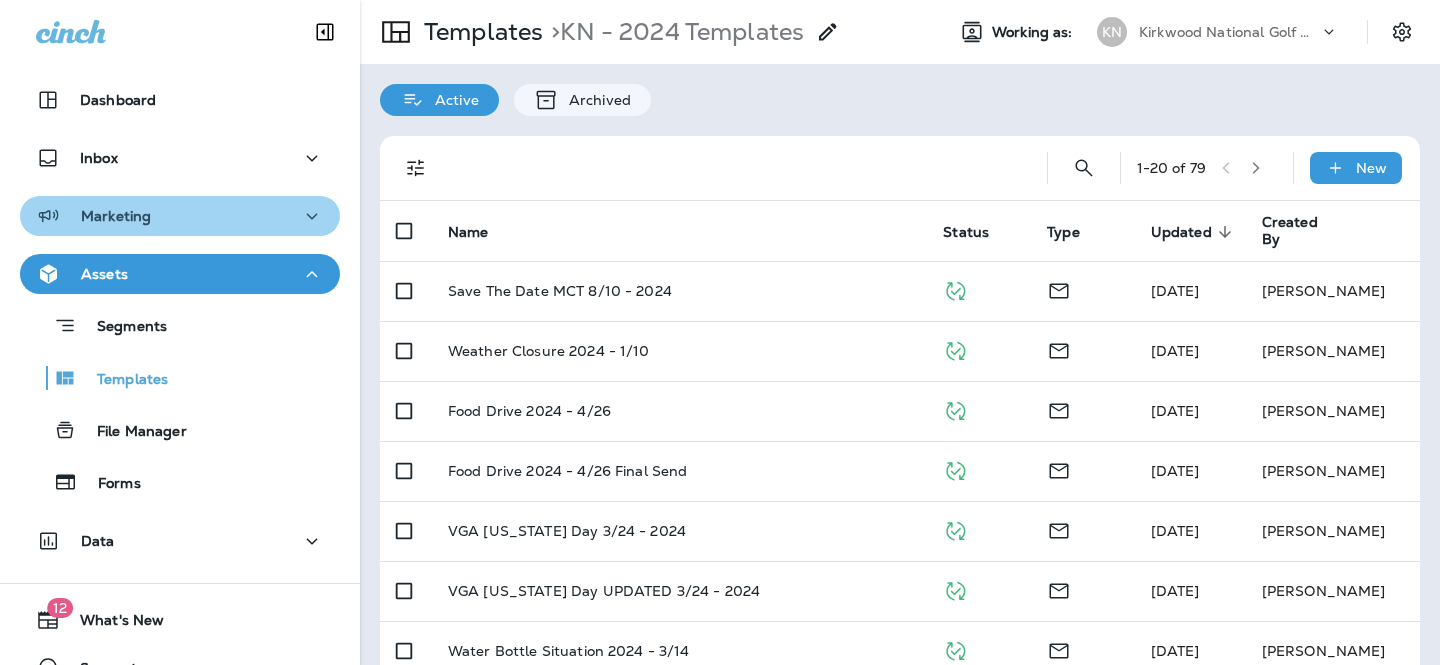 click on "Marketing" at bounding box center [116, 216] 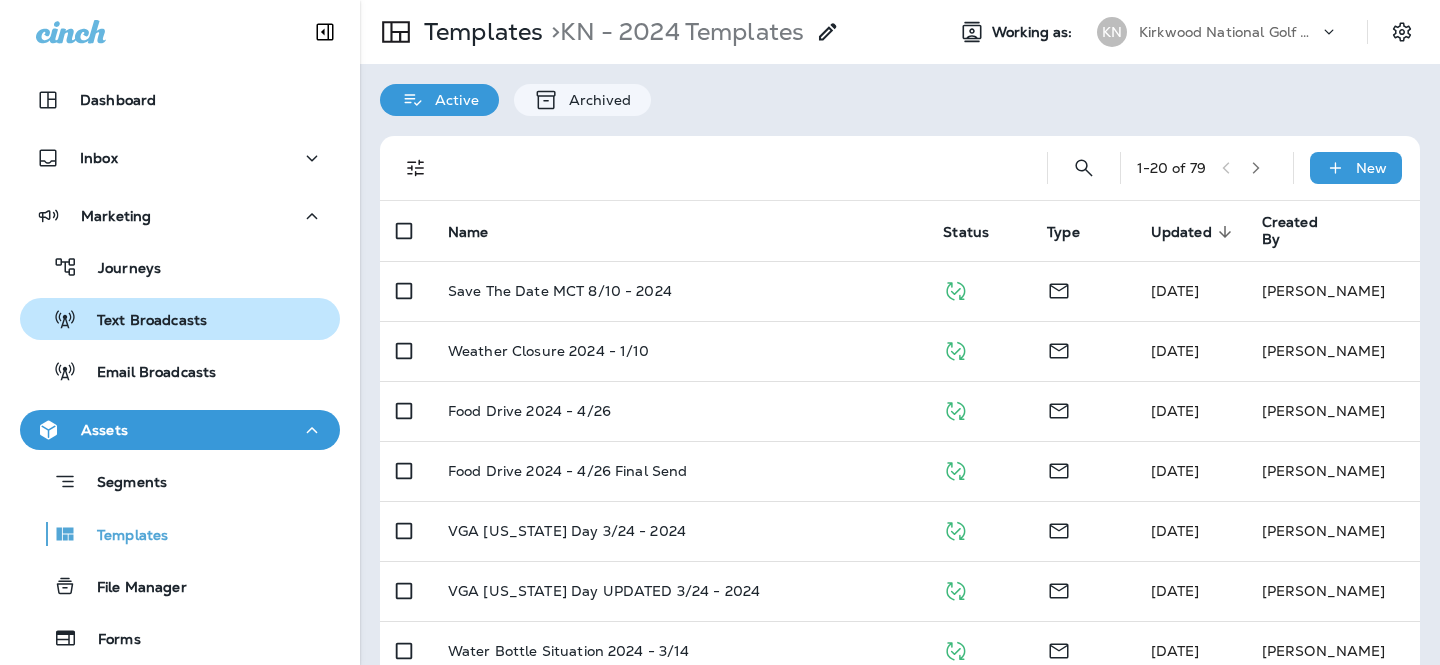 click on "Text Broadcasts" at bounding box center [180, 319] 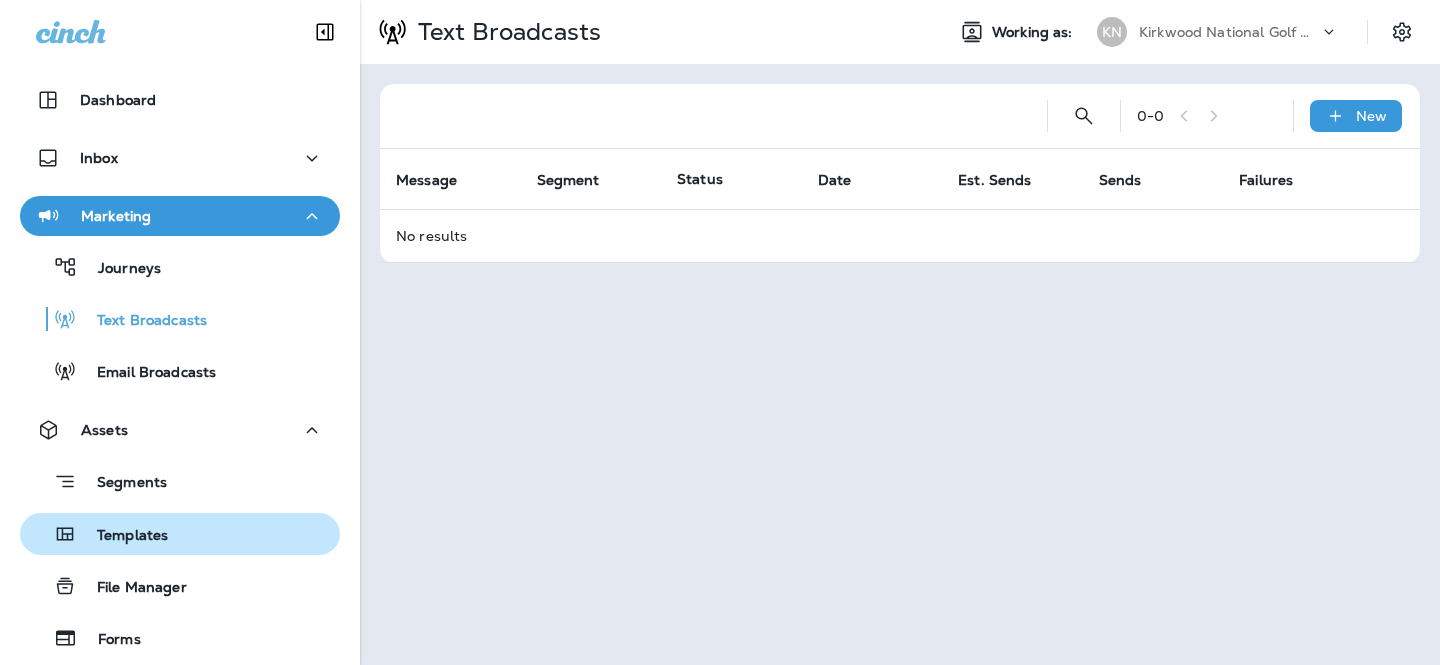 click on "Templates" at bounding box center [122, 536] 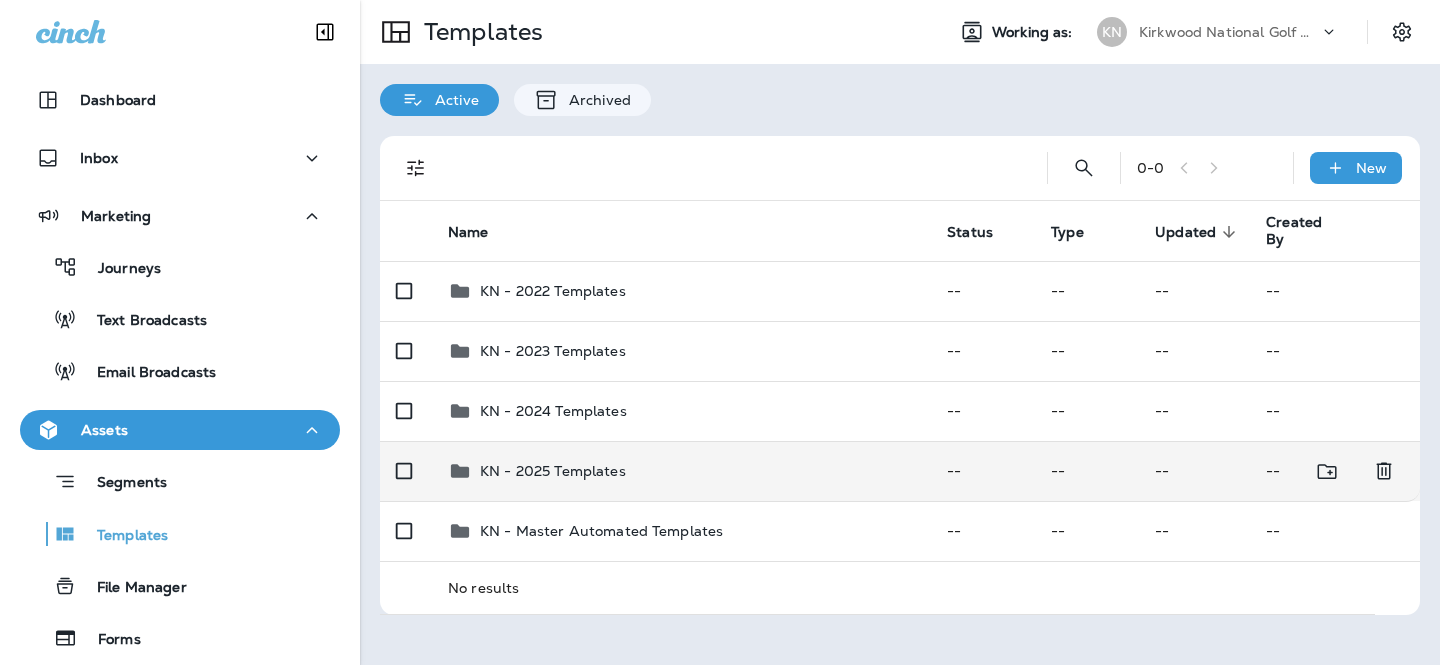 click on "KN - 2025 Templates" at bounding box center [681, 471] 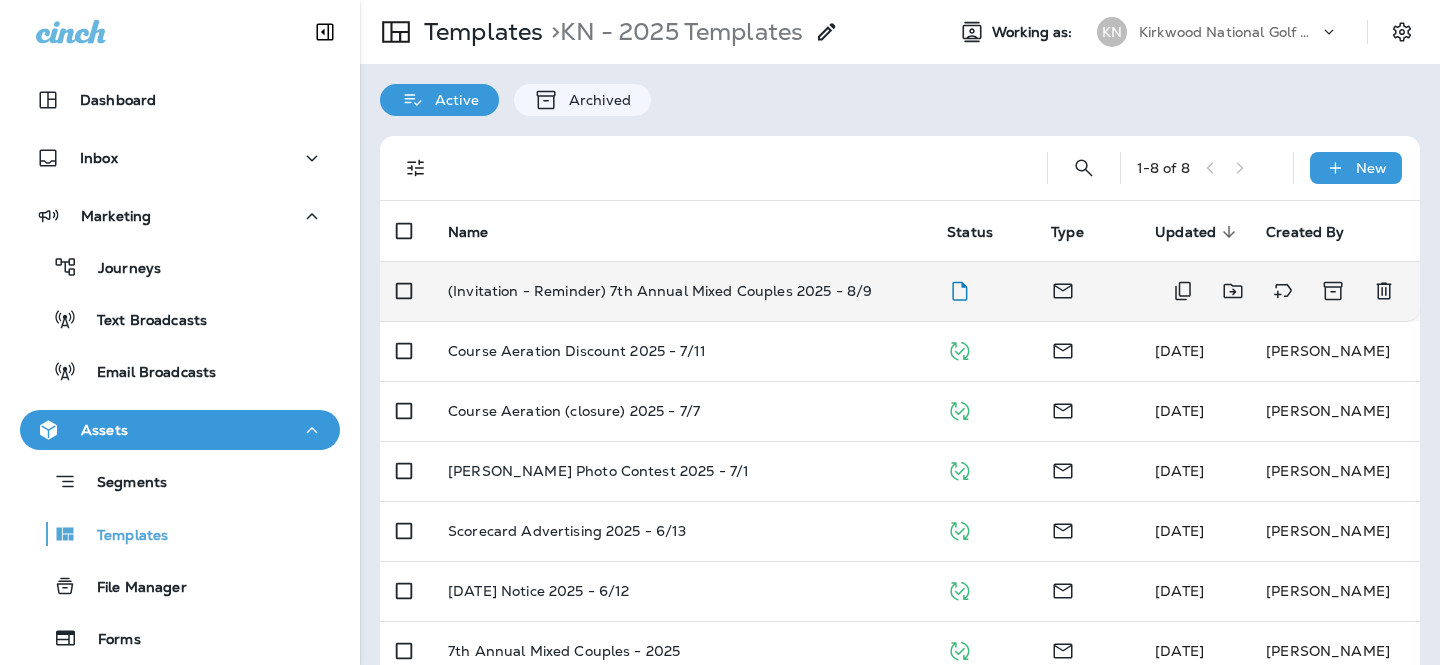 click on "(Invitation - Reminder) 7th Annual Mixed Couples 2025 - 8/9" at bounding box center (681, 291) 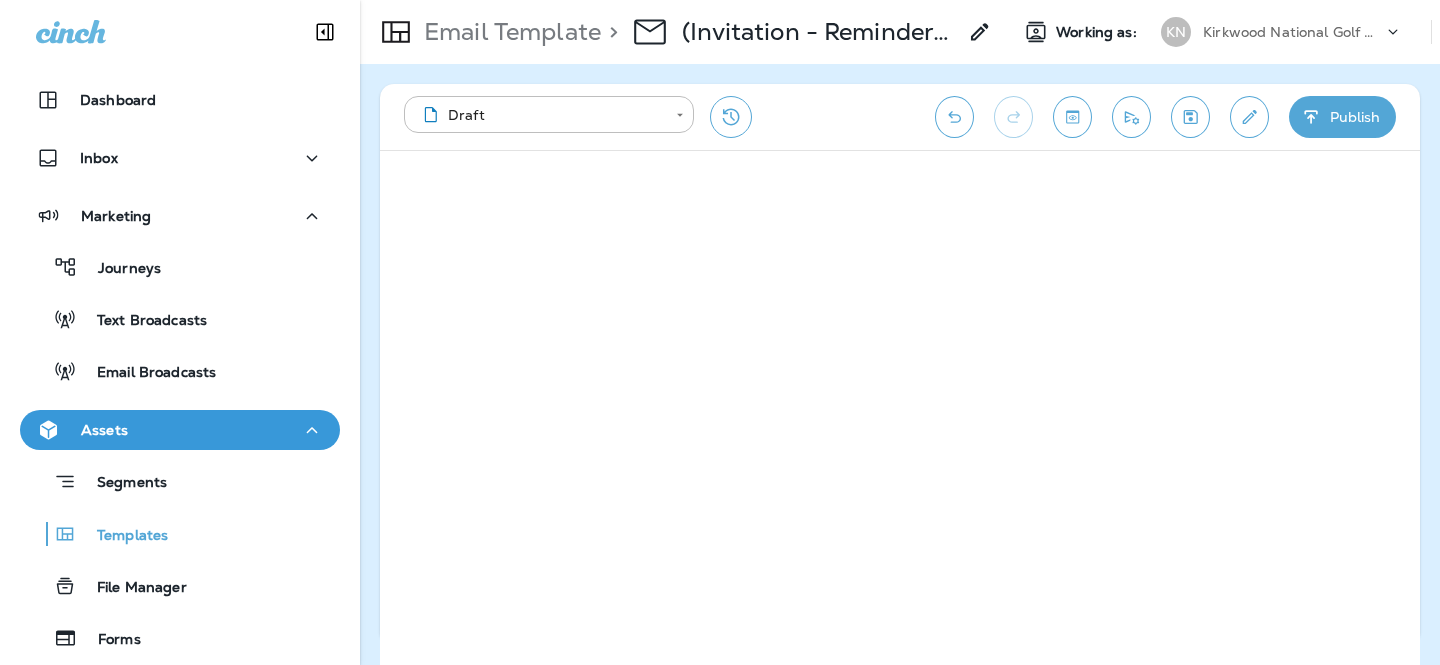 click 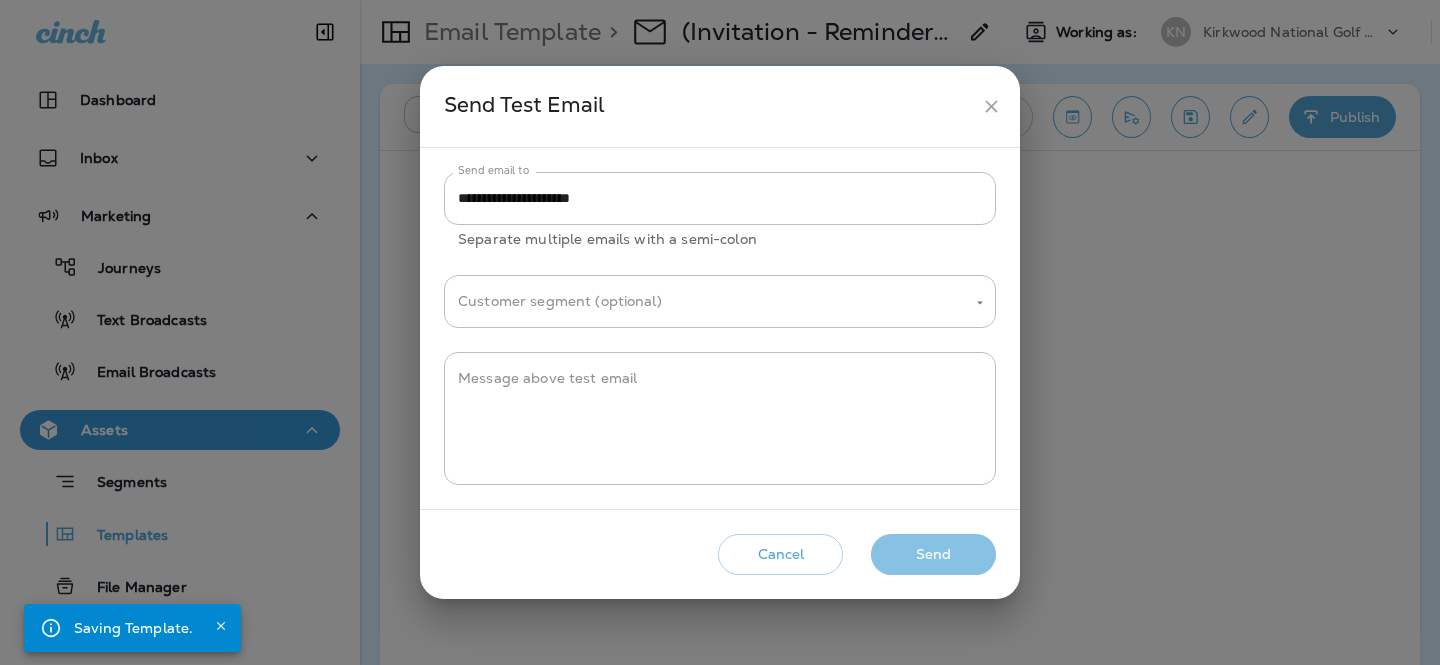 click on "Send" at bounding box center (933, 554) 